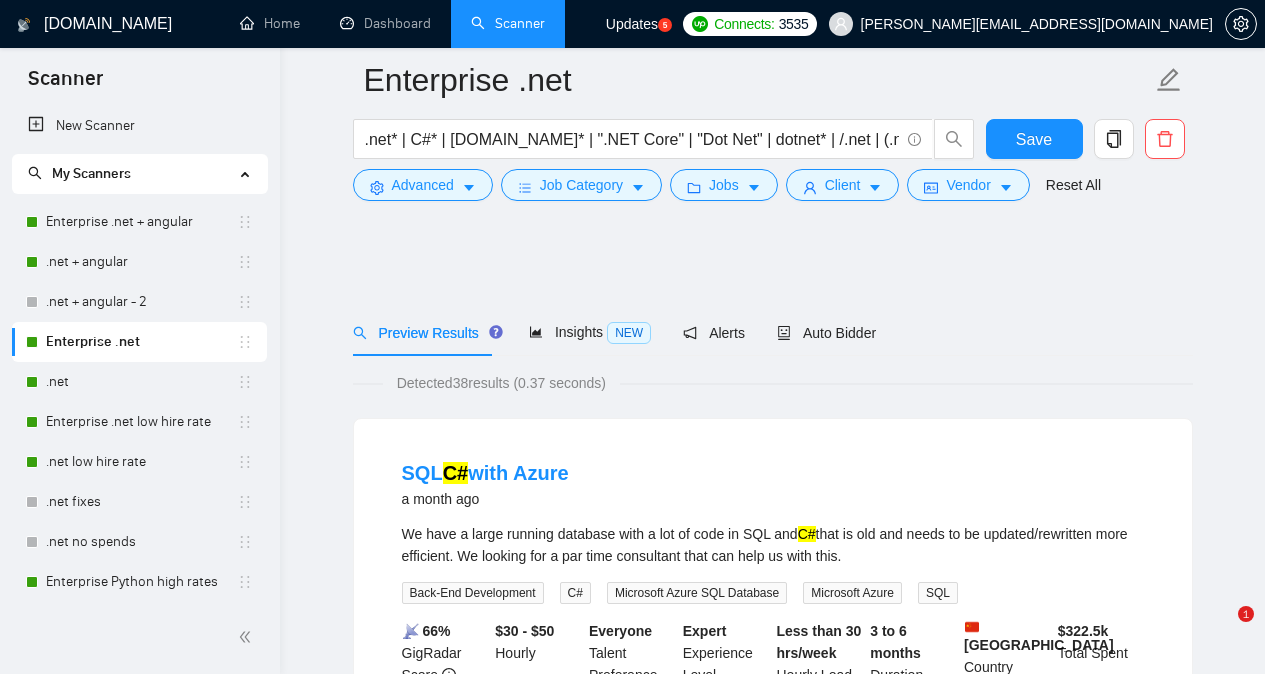 click on "Load More (18)" at bounding box center (773, 9175) 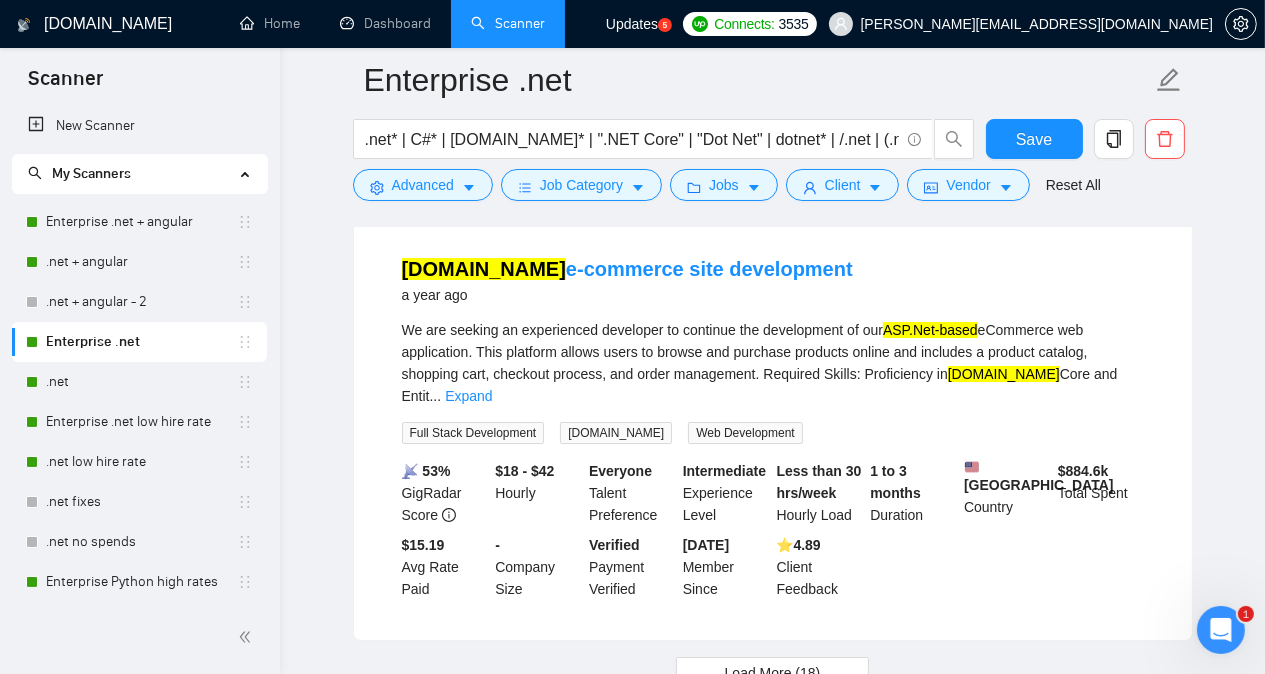 scroll, scrollTop: 0, scrollLeft: 0, axis: both 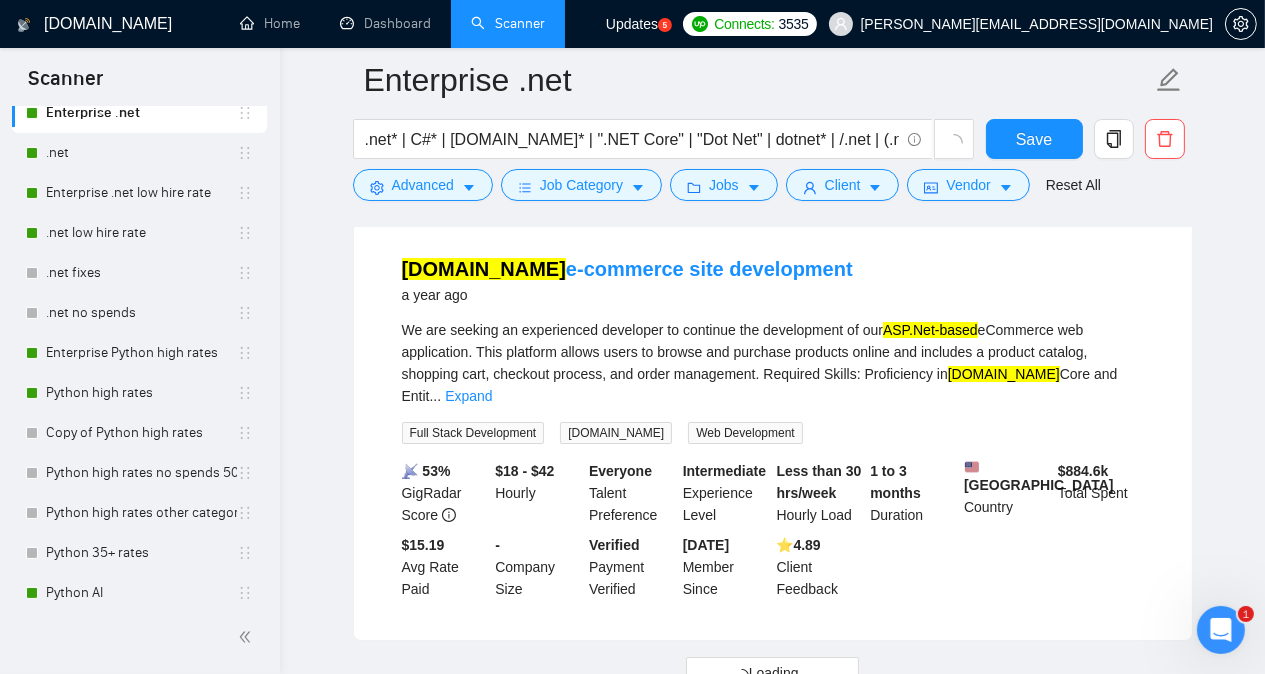 click on "Enterprise .net .net* | C#* | [DOMAIN_NAME]* | ".NET Core" | "Dot Net" | dotnet* | /.net | (.net | "(.net)" |  /c# | (c# | "(c#)" Save Advanced   Job Category   Jobs   Client   Vendor   Reset All Preview Results Insights NEW Alerts Auto Bidder Detected   38  results   (0.37 seconds) SQL  C#  with Azure a month ago We have a large running database with a lot of code in SQL and  C#  that is old and needs to be updated/rewritten more efficient. We looking for a par time consultant that can help us with this. Back-End Development C# Microsoft Azure SQL Database Microsoft Azure SQL 📡   66% GigRadar Score   $30 - $50 Hourly Everyone Talent Preference Expert Experience Level Less than 30 hrs/week Hourly Load 3 to 6 months Duration   [GEOGRAPHIC_DATA] Country $ 322.5k Total Spent $17.52 Avg Rate Paid 10-99 Company Size Verified Payment Verified [DATE] Member Since ⭐️  4.97 Client Feedback Full stack instacart clone [DATE] I need a full featured instcart clone
[URL][DOMAIN_NAME]
using  dotnet [DOMAIN_NAME] More..." at bounding box center [772, -3867] 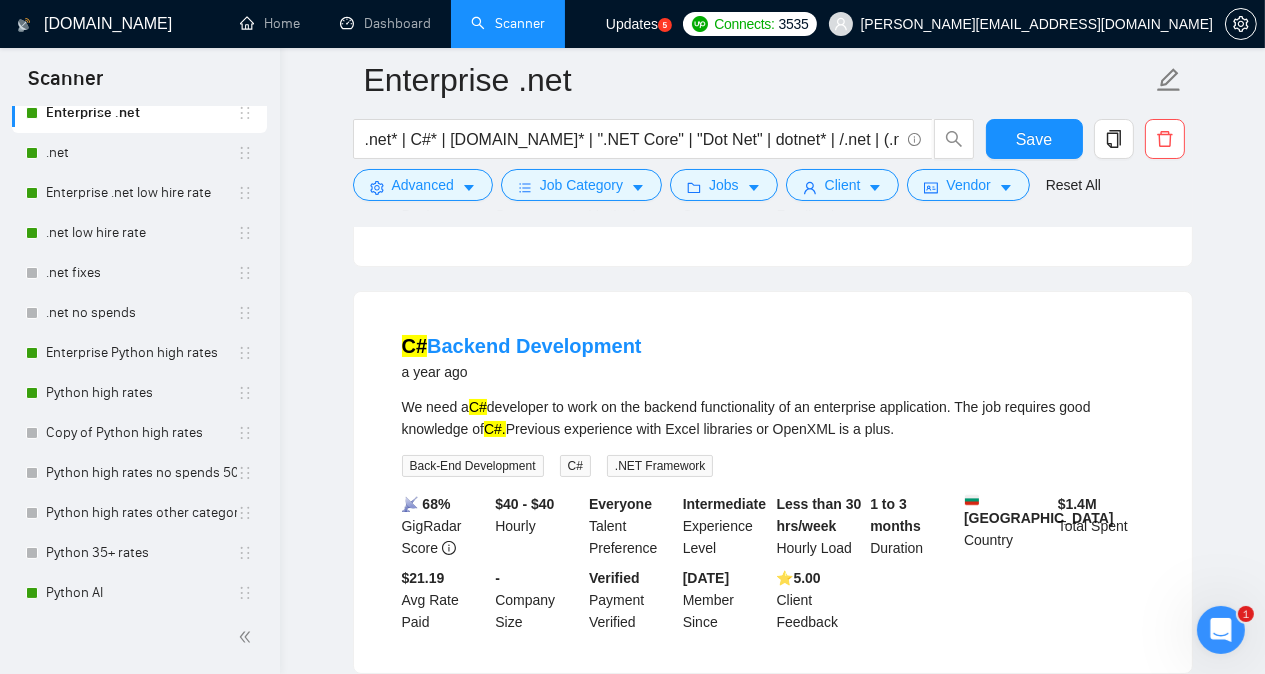 scroll, scrollTop: 8902, scrollLeft: 0, axis: vertical 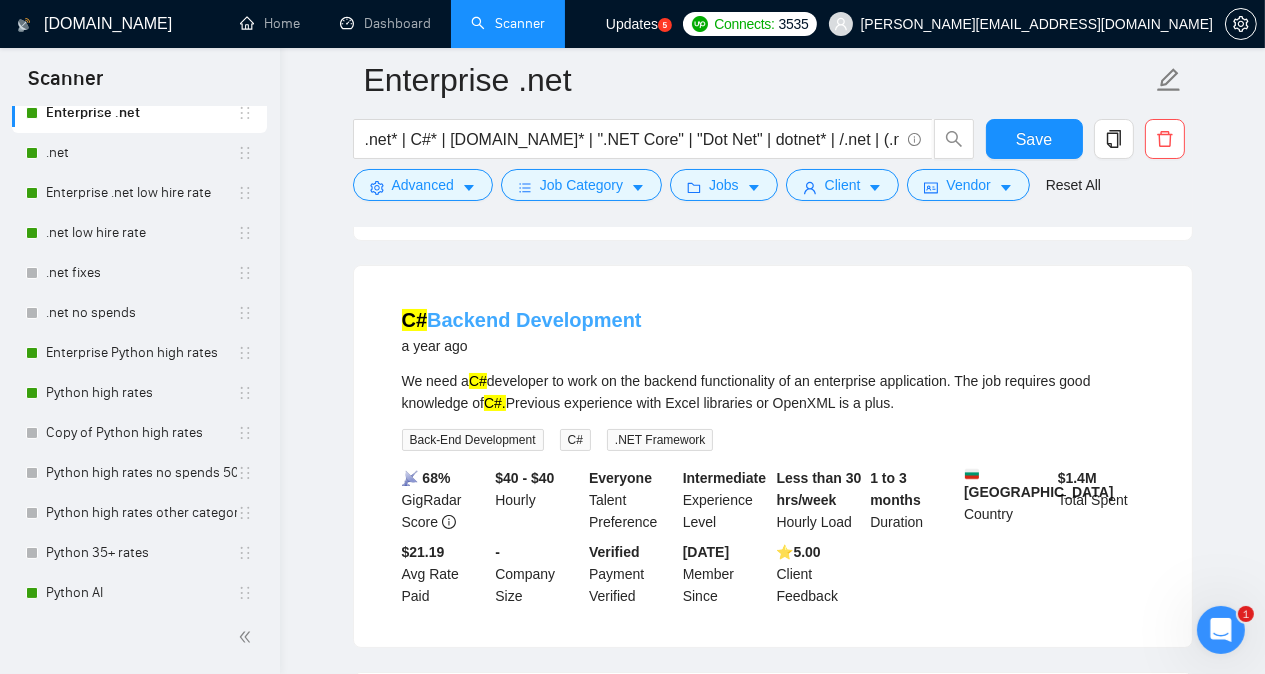 click on "C#  Backend Development" at bounding box center [522, 320] 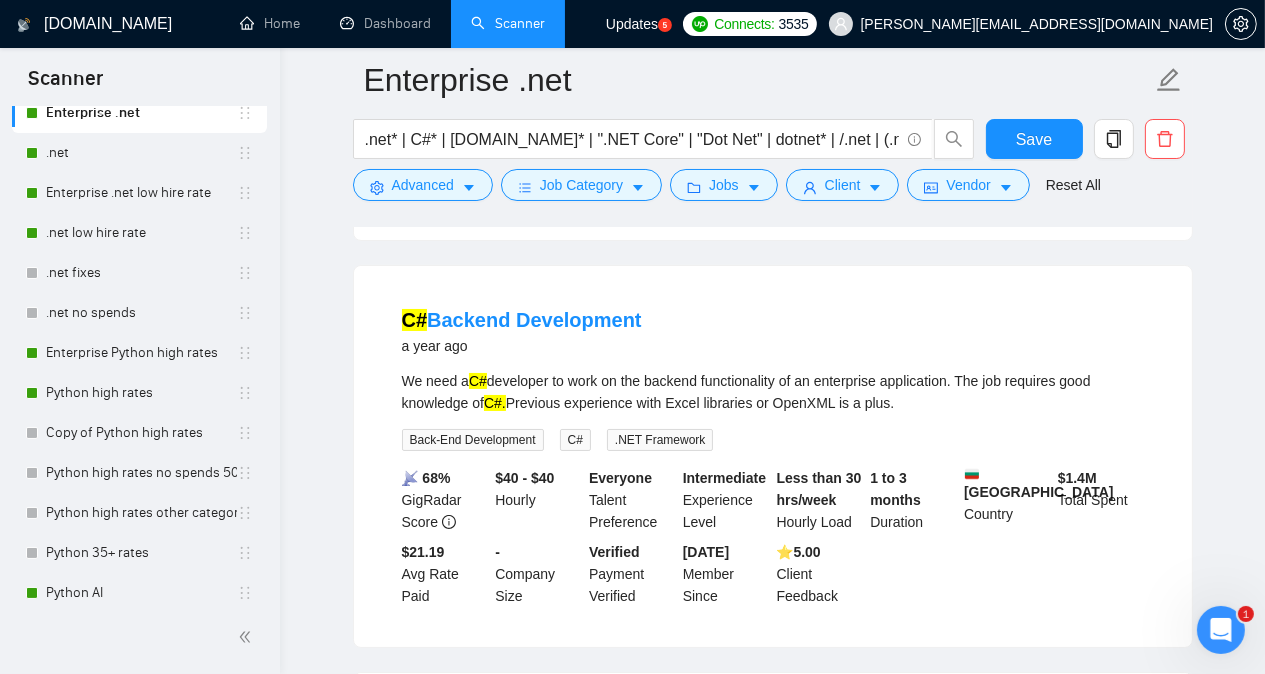 click on "Enterprise .net .net* | C#* | [DOMAIN_NAME]* | ".NET Core" | "Dot Net" | dotnet* | /.net | (.net | "(.net)" |  /c# | (c# | "(c#)" Save Advanced   Job Category   Jobs   Client   Vendor   Reset All Preview Results Insights NEW Alerts Auto Bidder Detected   38  results   (0.37 seconds) SQL  C#  with Azure a month ago We have a large running database with a lot of code in SQL and  C#  that is old and needs to be updated/rewritten more efficient. We looking for a par time consultant that can help us with this. Back-End Development C# Microsoft Azure SQL Database Microsoft Azure SQL 📡   66% GigRadar Score   $30 - $50 Hourly Everyone Talent Preference Expert Experience Level Less than 30 hrs/week Hourly Load 3 to 6 months Duration   [GEOGRAPHIC_DATA] Country $ 322.5k Total Spent $17.52 Avg Rate Paid 10-99 Company Size Verified Payment Verified [DATE] Member Since ⭐️  4.97 Client Feedback Full stack instacart clone [DATE] I need a full featured instcart clone
[URL][DOMAIN_NAME]
using  dotnet [DOMAIN_NAME] More..." at bounding box center (772, -2110) 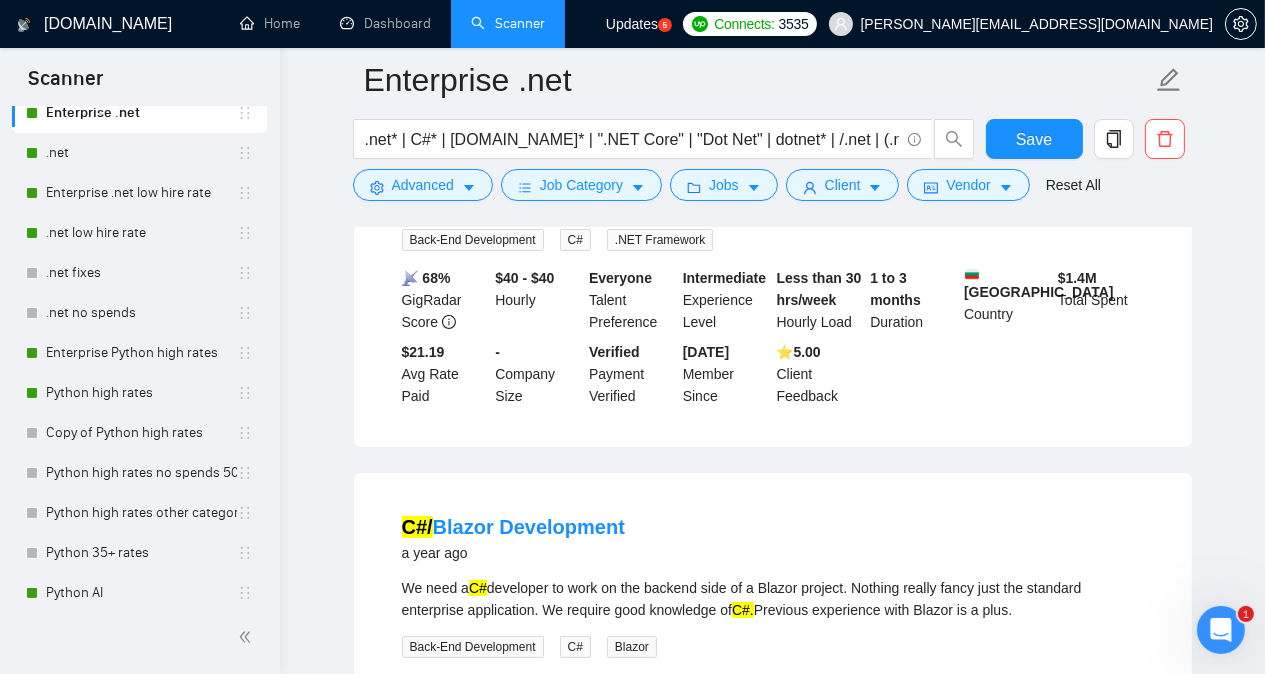scroll, scrollTop: 9142, scrollLeft: 0, axis: vertical 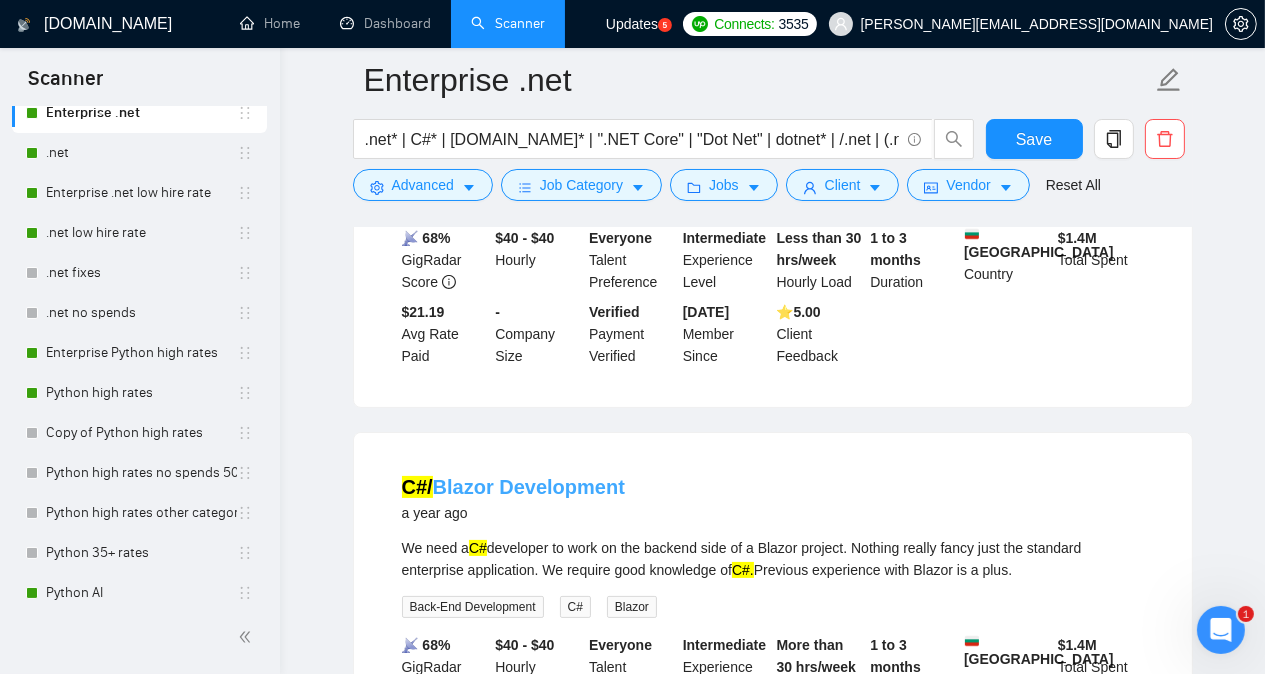 click on "C#/  Blazor Development" at bounding box center (513, 487) 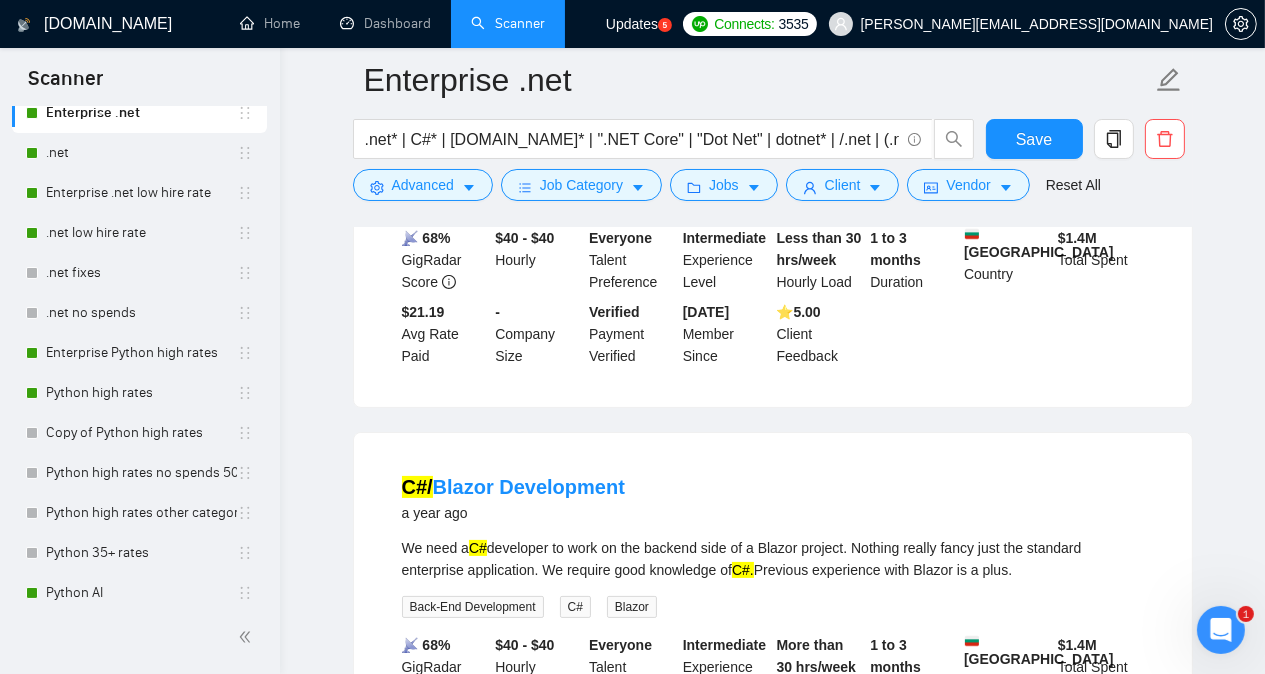 click on "Enterprise .net .net* | C#* | [DOMAIN_NAME]* | ".NET Core" | "Dot Net" | dotnet* | /.net | (.net | "(.net)" |  /c# | (c# | "(c#)" Save Advanced   Job Category   Jobs   Client   Vendor   Reset All Preview Results Insights NEW Alerts Auto Bidder Detected   38  results   (0.37 seconds) SQL  C#  with Azure a month ago We have a large running database with a lot of code in SQL and  C#  that is old and needs to be updated/rewritten more efficient. We looking for a par time consultant that can help us with this. Back-End Development C# Microsoft Azure SQL Database Microsoft Azure SQL 📡   66% GigRadar Score   $30 - $50 Hourly Everyone Talent Preference Expert Experience Level Less than 30 hrs/week Hourly Load 3 to 6 months Duration   [GEOGRAPHIC_DATA] Country $ 322.5k Total Spent $17.52 Avg Rate Paid 10-99 Company Size Verified Payment Verified [DATE] Member Since ⭐️  4.97 Client Feedback Full stack instacart clone [DATE] I need a full featured instcart clone
[URL][DOMAIN_NAME]
using  dotnet [DOMAIN_NAME] More..." at bounding box center [772, -2350] 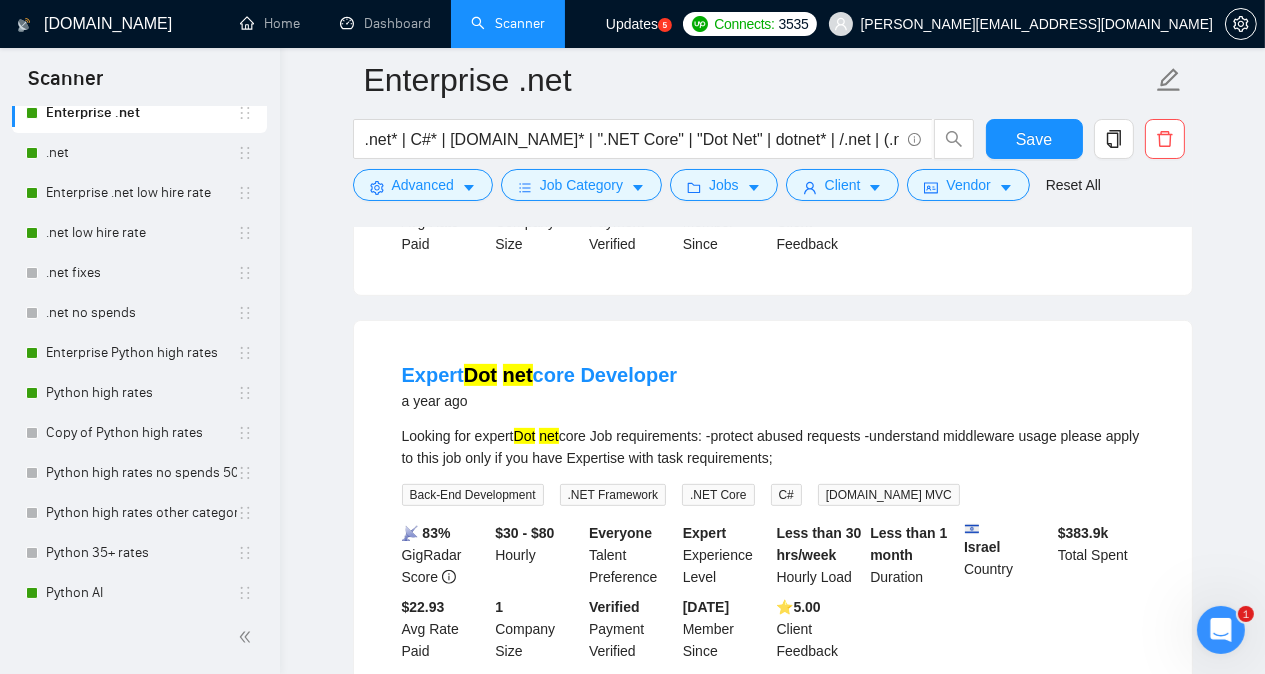 scroll, scrollTop: 9662, scrollLeft: 0, axis: vertical 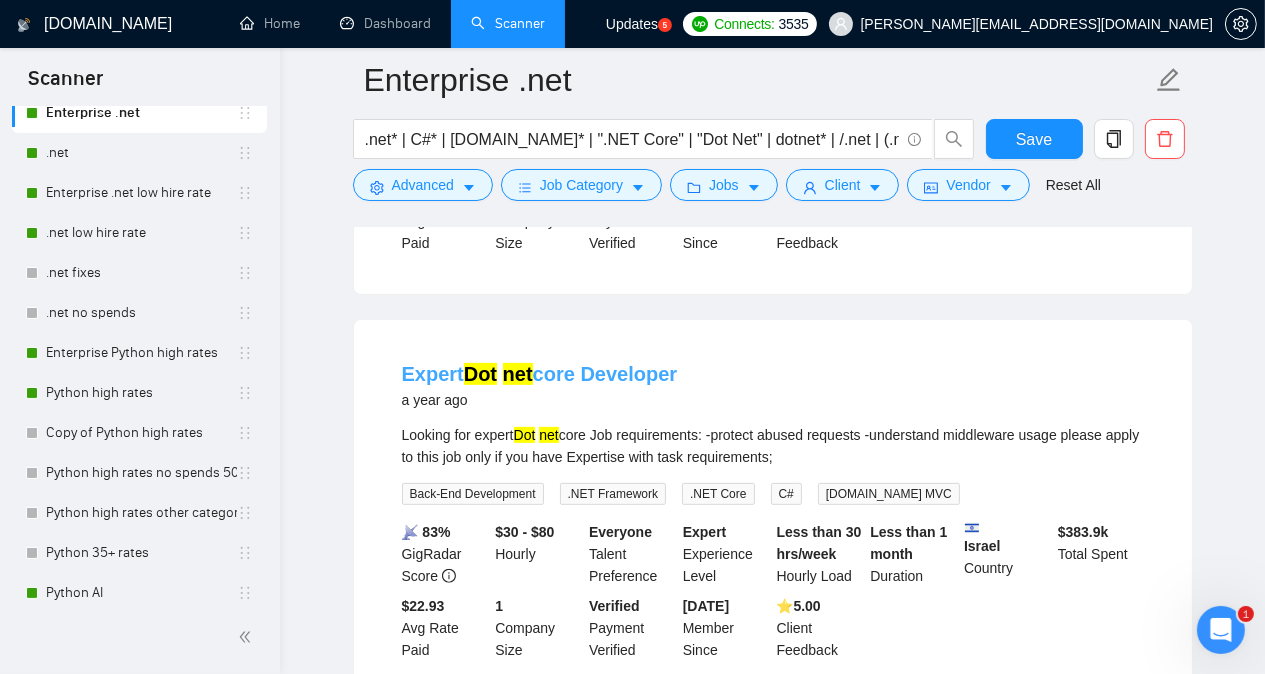click on "Expert  Dot   net  core Developer" at bounding box center (540, 374) 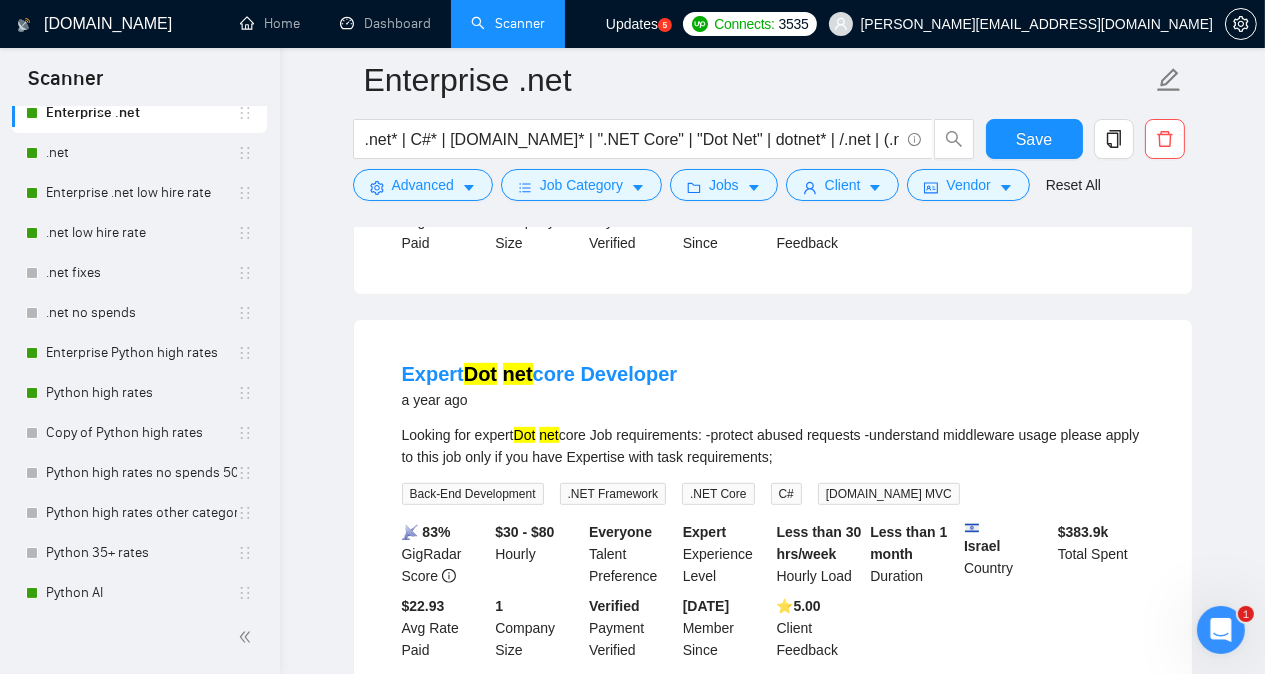 click on "[DOMAIN_NAME] Home Dashboard Scanner Updates
5
Connects: 3535 [PERSON_NAME][EMAIL_ADDRESS][DOMAIN_NAME] Enterprise .net .net* | C#* | [DOMAIN_NAME]* | ".NET Core" | "Dot Net" | dotnet* | /.net | (.net | "(.net)" |  /c# | (c# | "(c#)" Save Advanced   Job Category   Jobs   Client   Vendor   Reset All Preview Results Insights NEW Alerts Auto Bidder Detected   38  results   (0.37 seconds) SQL  C#  with Azure a month ago We have a large running database with a lot of code in SQL and  C#  that is old and needs to be updated/rewritten more efficient. We looking for a par time consultant that can help us with this. Back-End Development C# Microsoft Azure SQL Database Microsoft Azure SQL 📡   66% GigRadar Score   $30 - $50 Hourly Everyone Talent Preference Expert Experience Level Less than 30 hrs/week Hourly Load 3 to 6 months Duration   [GEOGRAPHIC_DATA] Country $ 322.5k Total Spent $17.52 Avg Rate Paid 10-99 Company Size Verified Payment Verified [DATE] Member Since ⭐️  4.97 [DATE]" at bounding box center [772, -2833] 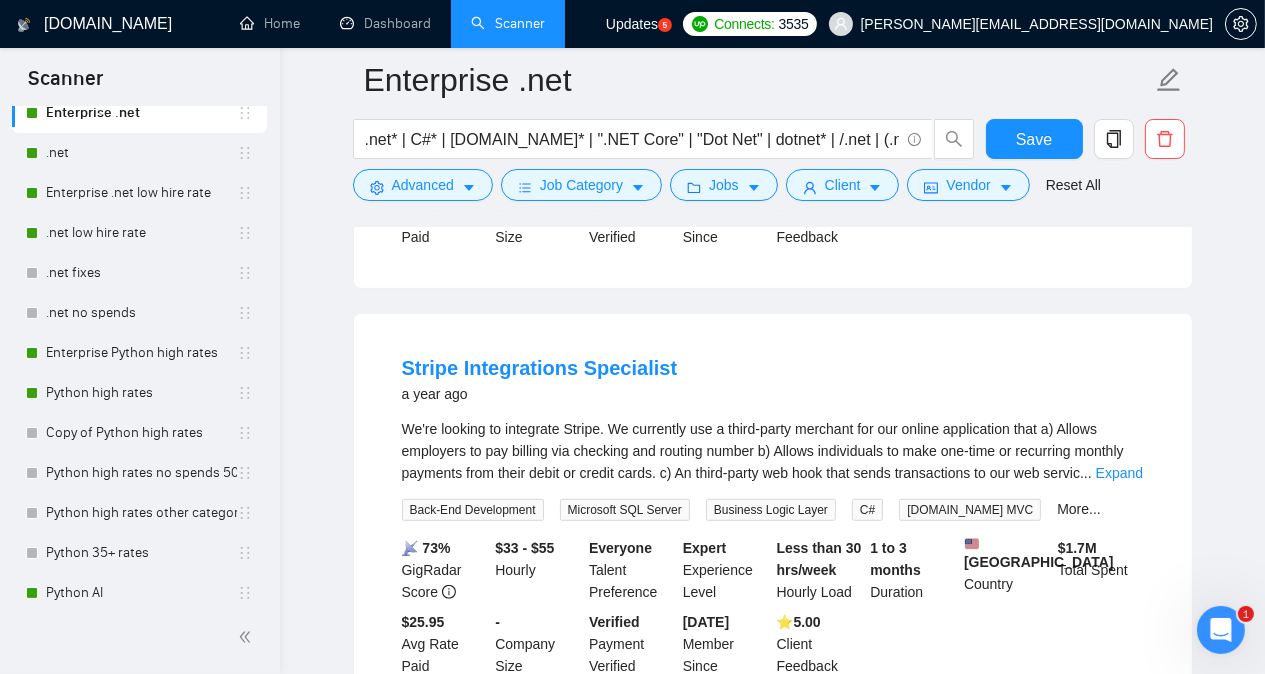 scroll, scrollTop: 10102, scrollLeft: 0, axis: vertical 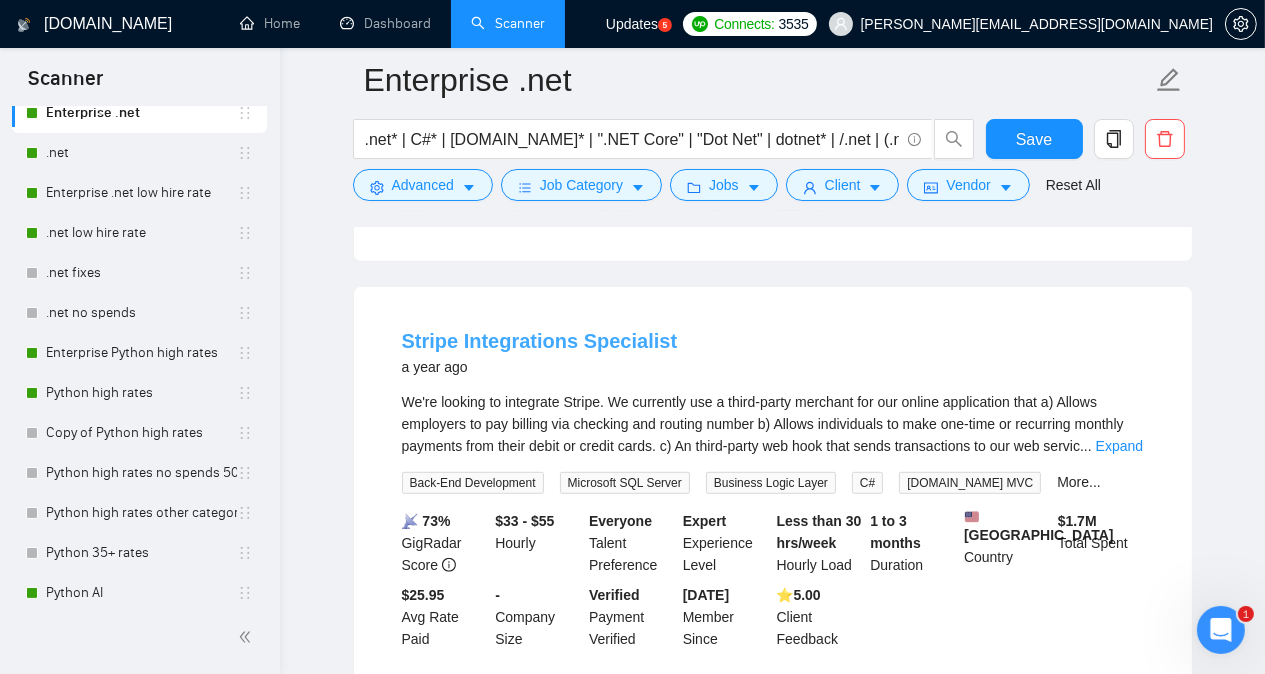 click on "Stripe Integrations Specialist" at bounding box center (540, 341) 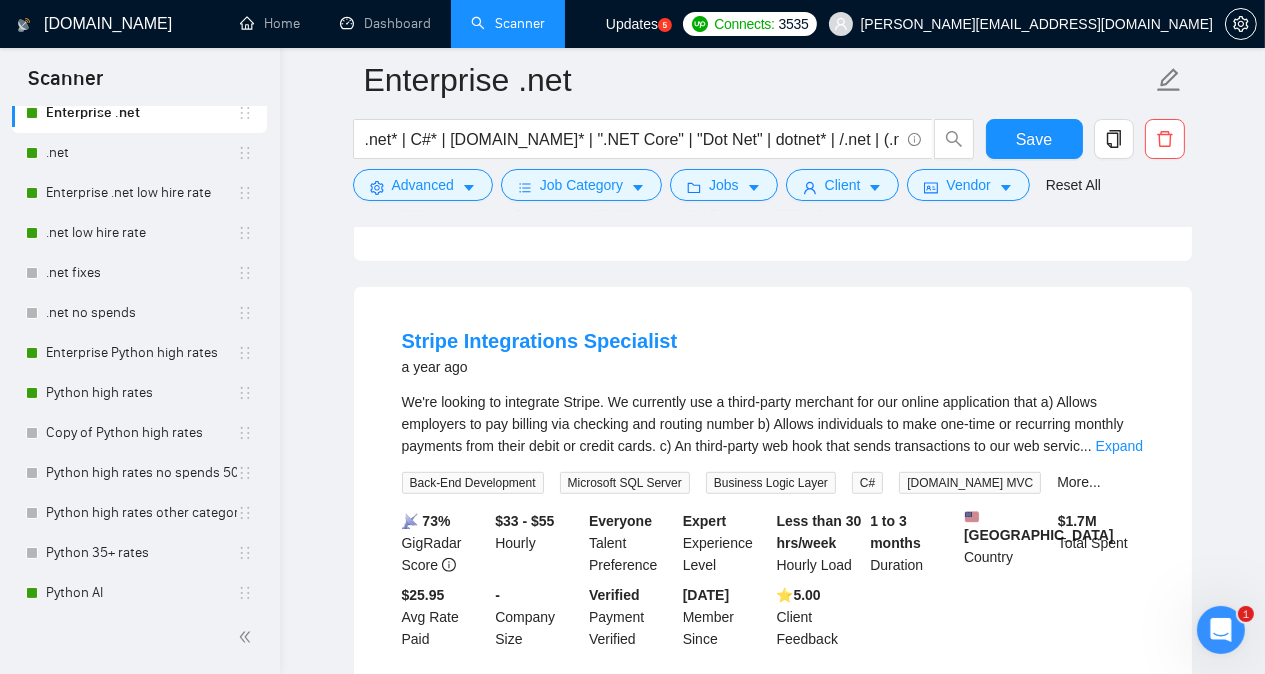 click on "Enterprise .net .net* | C#* | [DOMAIN_NAME]* | ".NET Core" | "Dot Net" | dotnet* | /.net | (.net | "(.net)" |  /c# | (c# | "(c#)" Save Advanced   Job Category   Jobs   Client   Vendor   Reset All Preview Results Insights NEW Alerts Auto Bidder Detected   38  results   (0.37 seconds) SQL  C#  with Azure a month ago We have a large running database with a lot of code in SQL and  C#  that is old and needs to be updated/rewritten more efficient. We looking for a par time consultant that can help us with this. Back-End Development C# Microsoft Azure SQL Database Microsoft Azure SQL 📡   66% GigRadar Score   $30 - $50 Hourly Everyone Talent Preference Expert Experience Level Less than 30 hrs/week Hourly Load 3 to 6 months Duration   [GEOGRAPHIC_DATA] Country $ 322.5k Total Spent $17.52 Avg Rate Paid 10-99 Company Size Verified Payment Verified [DATE] Member Since ⭐️  4.97 Client Feedback Full stack instacart clone [DATE] I need a full featured instcart clone
[URL][DOMAIN_NAME]
using  dotnet [DOMAIN_NAME] More..." at bounding box center (772, -3310) 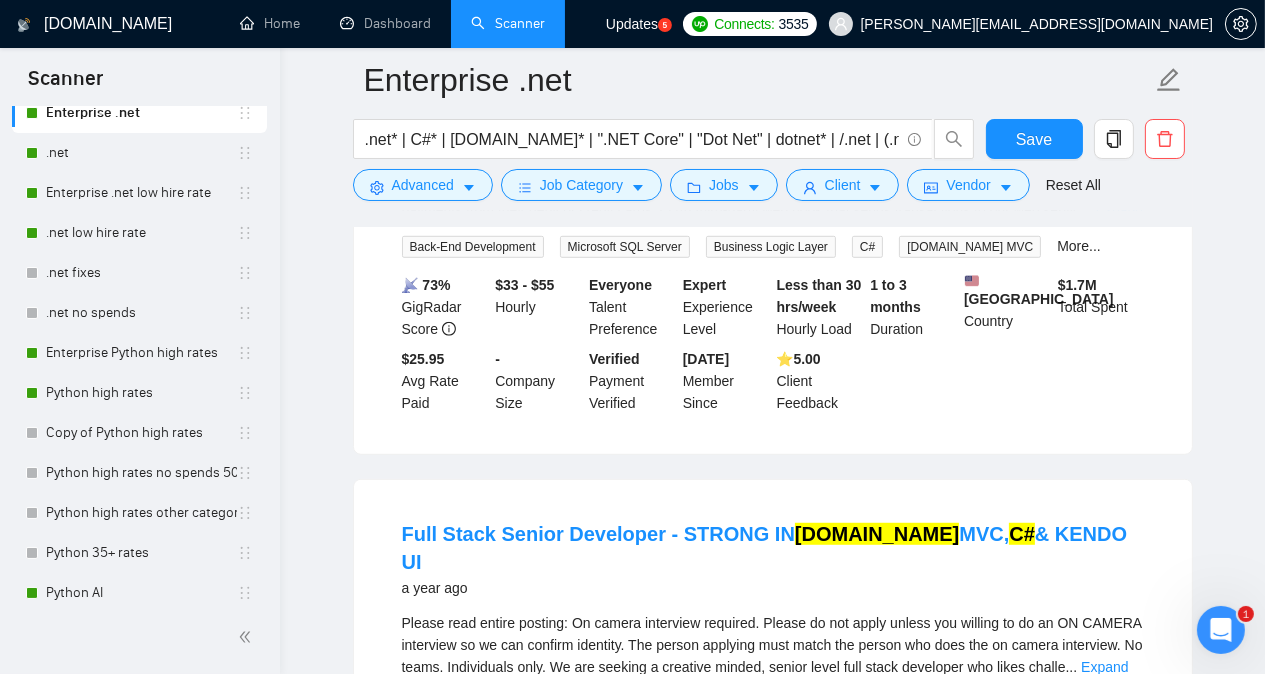 scroll, scrollTop: 10542, scrollLeft: 0, axis: vertical 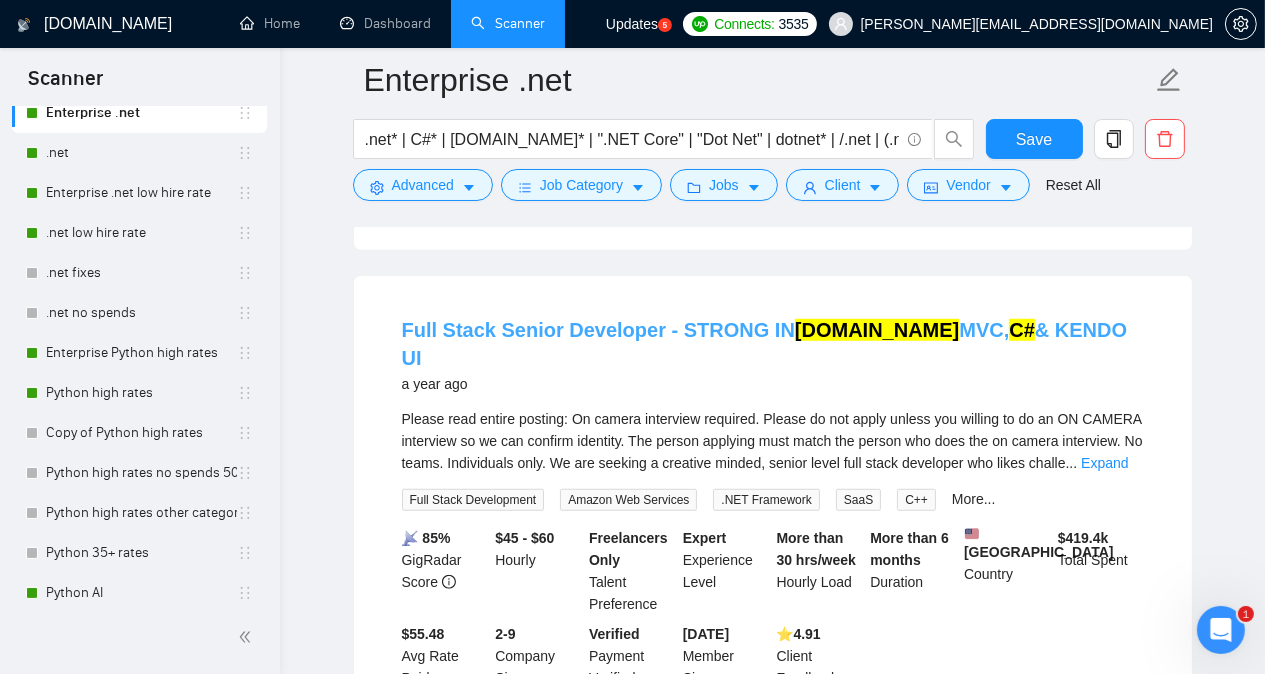 click on "Full Stack Senior Developer - STRONG IN  [DOMAIN_NAME]  MVC,  C#  & KENDO UI" at bounding box center [765, 344] 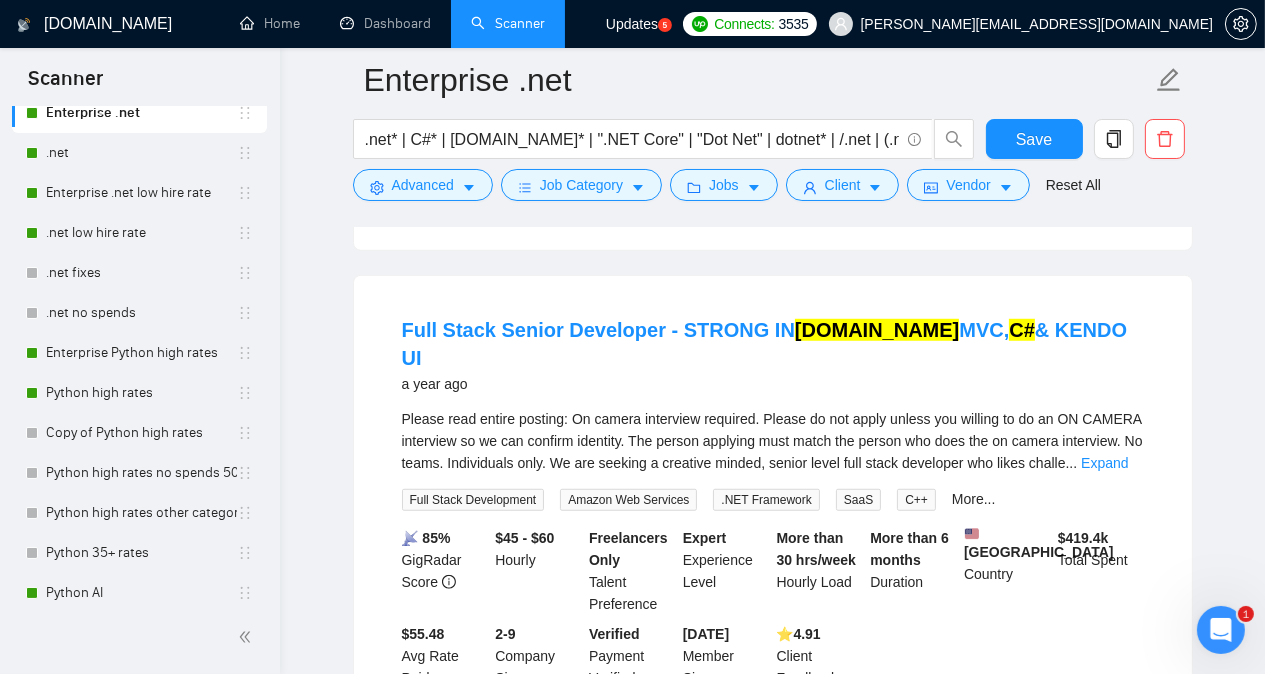 click on "Full Stack Senior Developer - STRONG IN  [DOMAIN_NAME]  MVC,  C#  & KENDO UI a year ago" at bounding box center (773, 356) 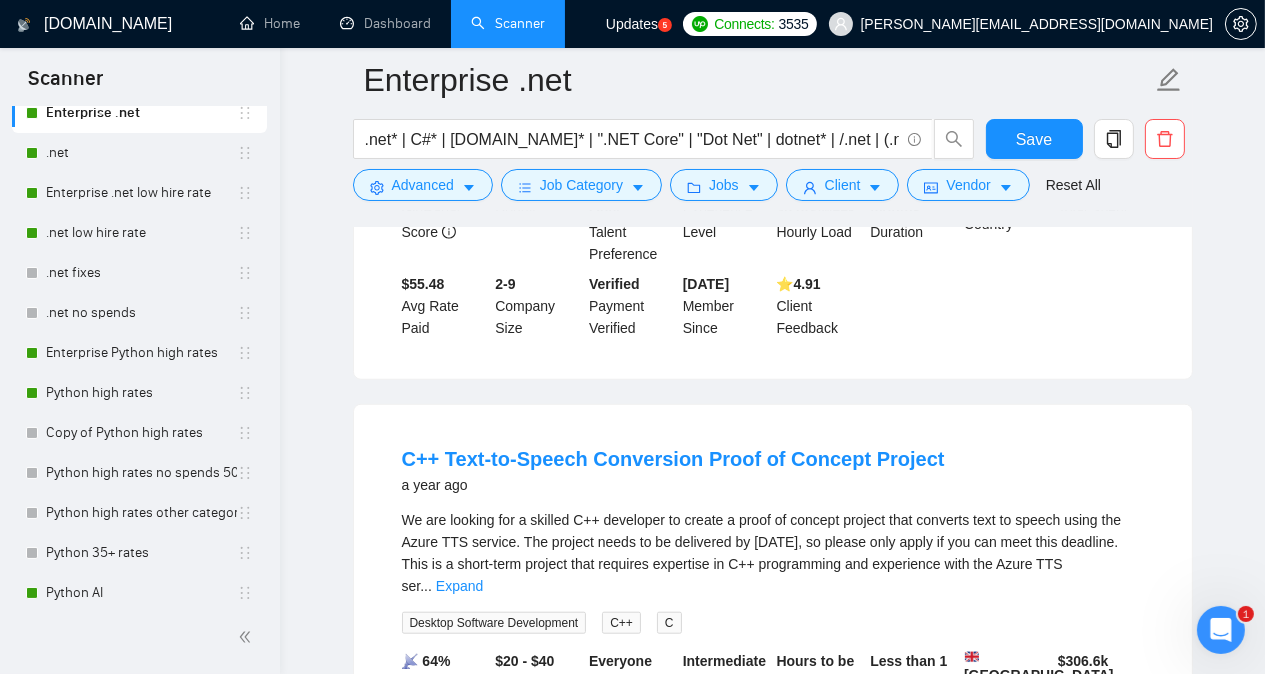 scroll, scrollTop: 10942, scrollLeft: 0, axis: vertical 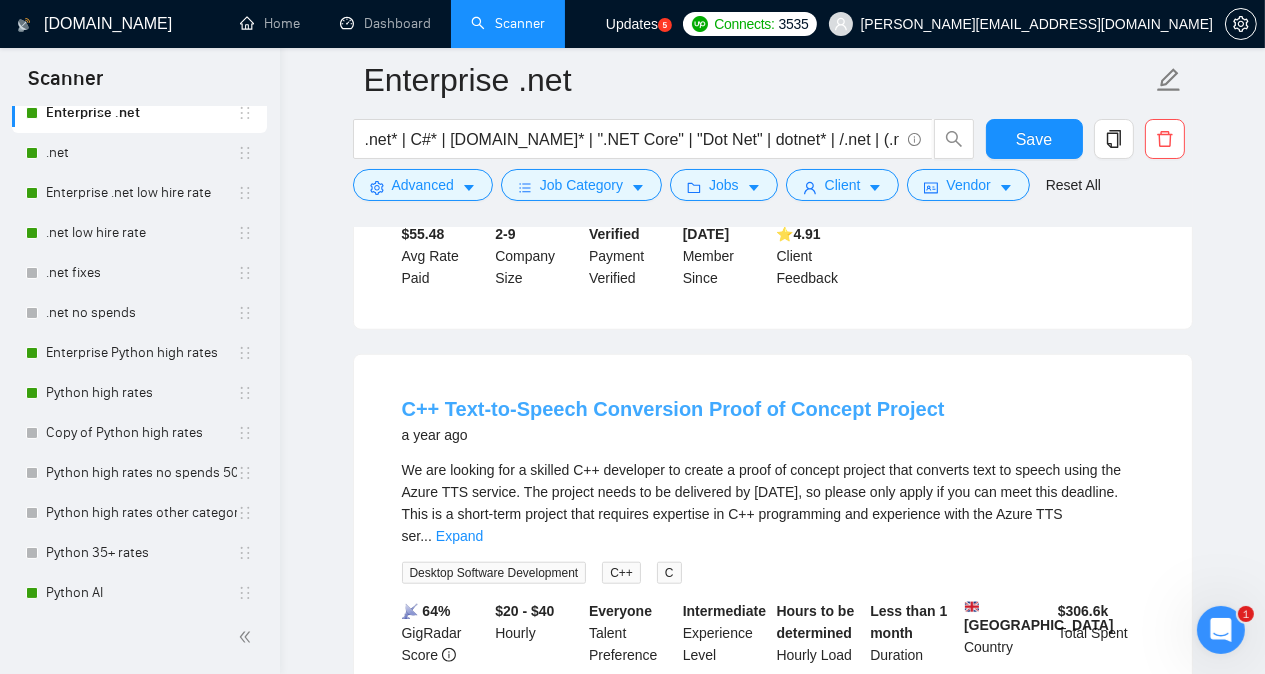click on "C++ Text-to-Speech Conversion Proof of Concept Project" at bounding box center (673, 409) 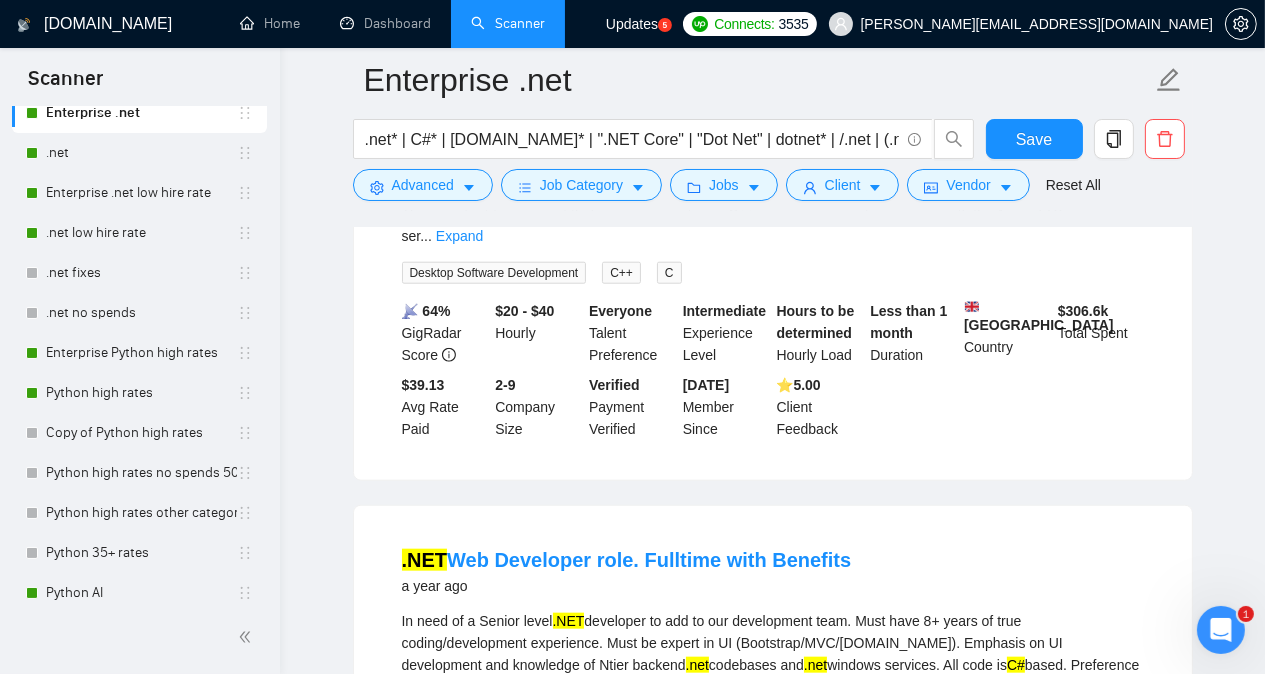 scroll, scrollTop: 11462, scrollLeft: 0, axis: vertical 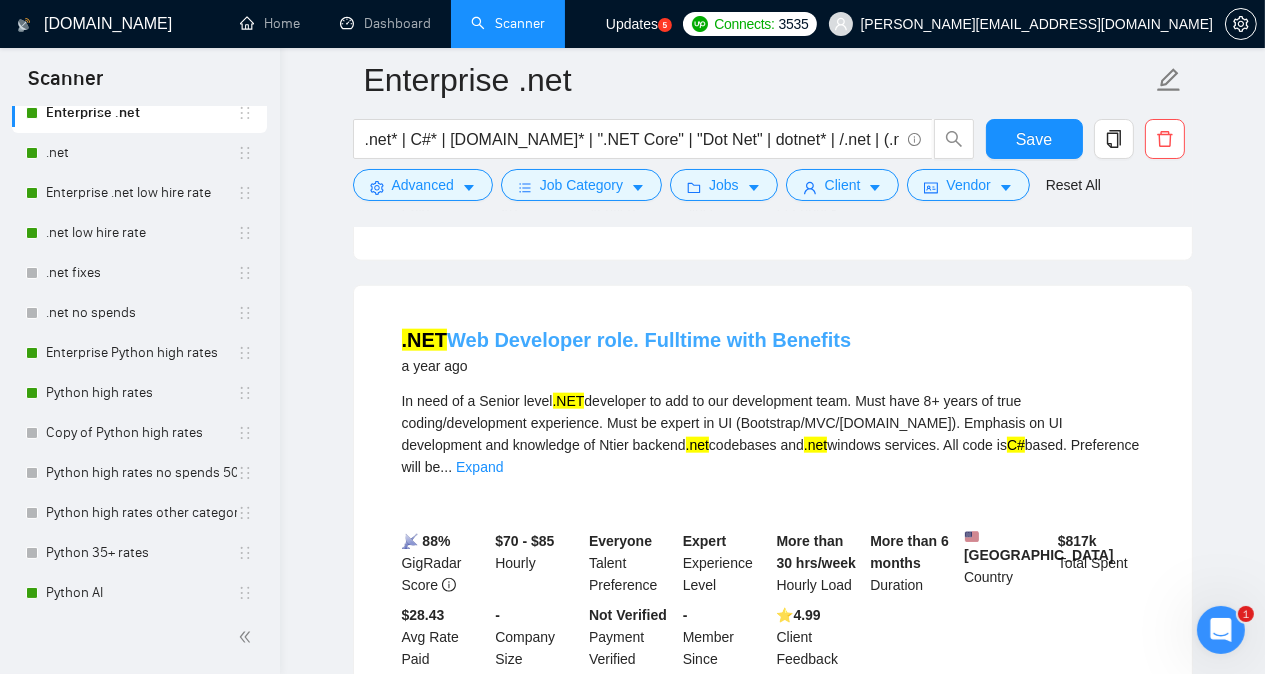 click on ".NET  Web Developer role. Fulltime with Benefits" at bounding box center (627, 340) 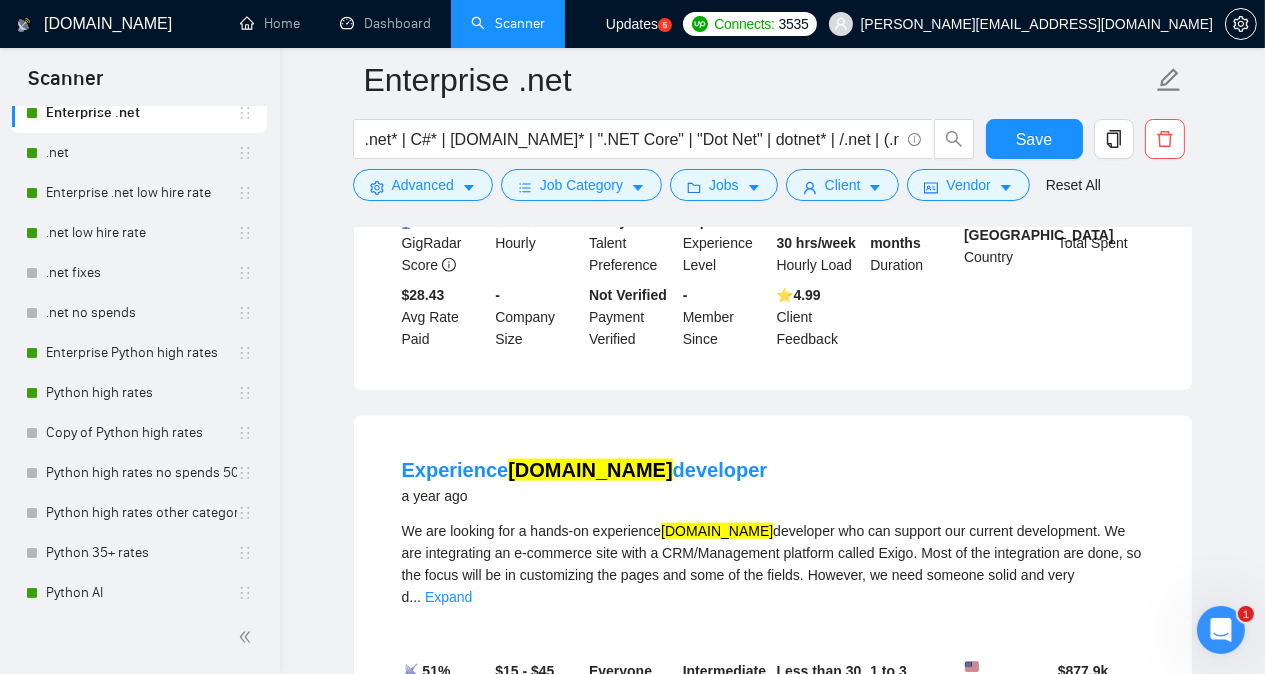 scroll, scrollTop: 11822, scrollLeft: 0, axis: vertical 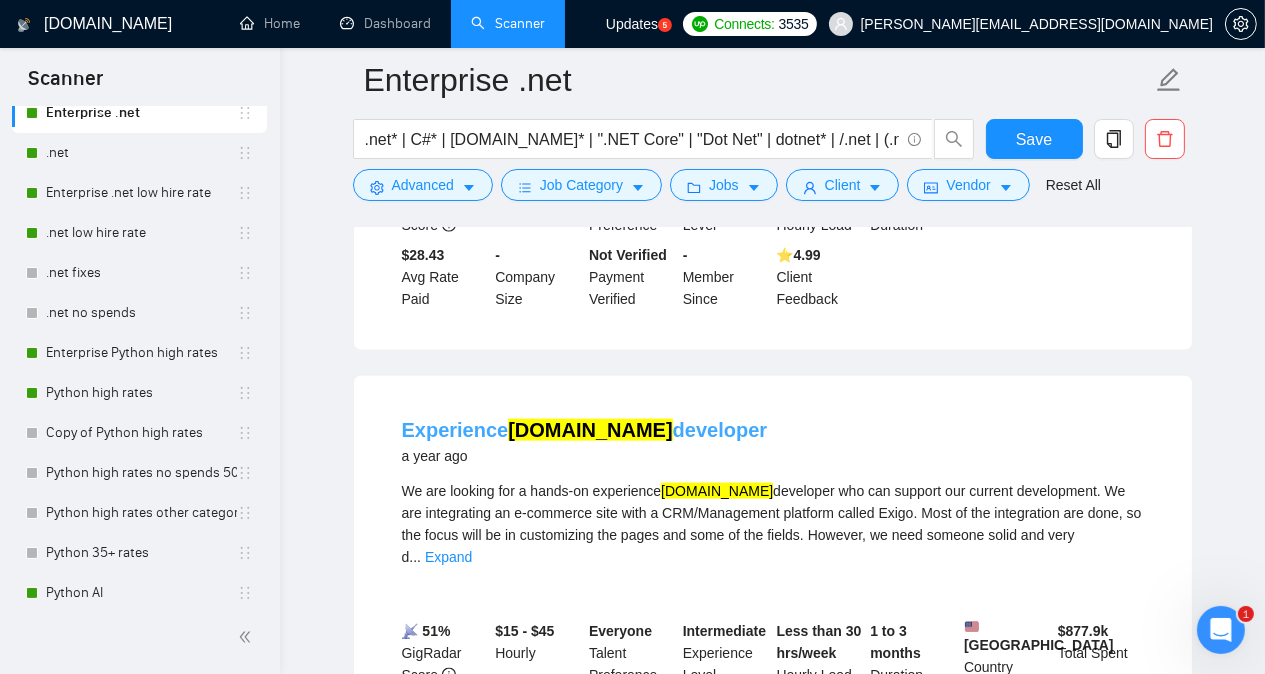 click on "[DOMAIN_NAME]" at bounding box center (590, 430) 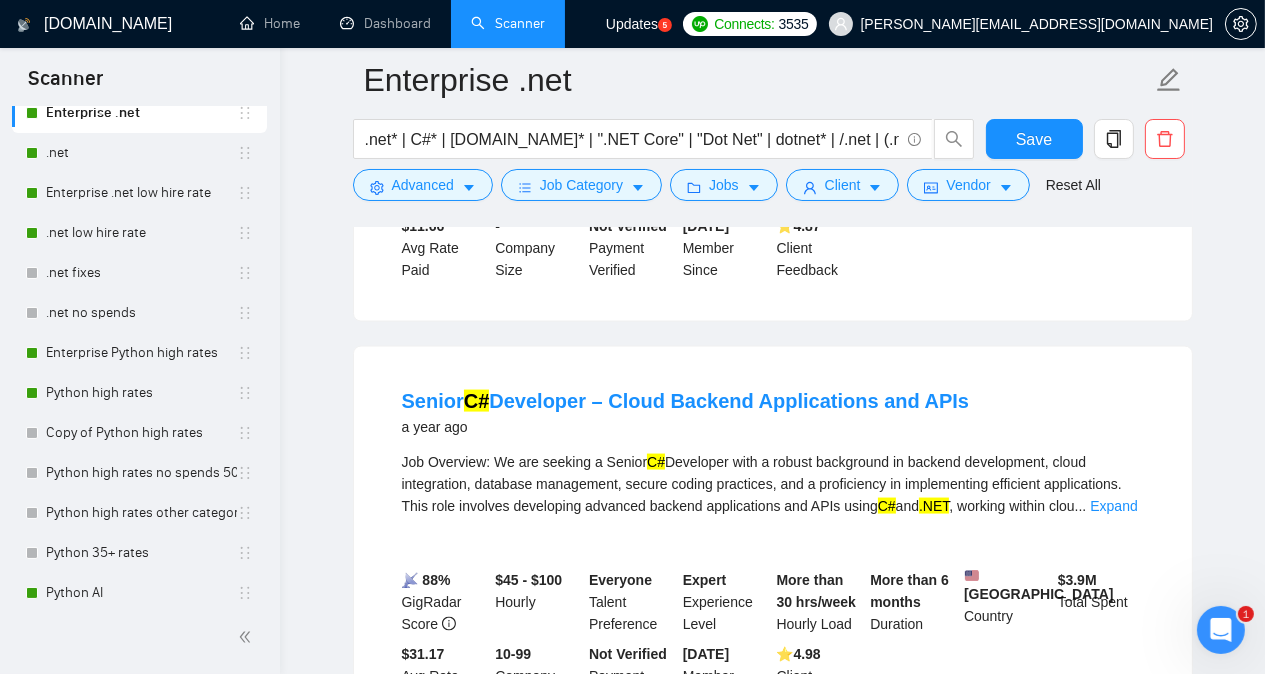 scroll, scrollTop: 12302, scrollLeft: 0, axis: vertical 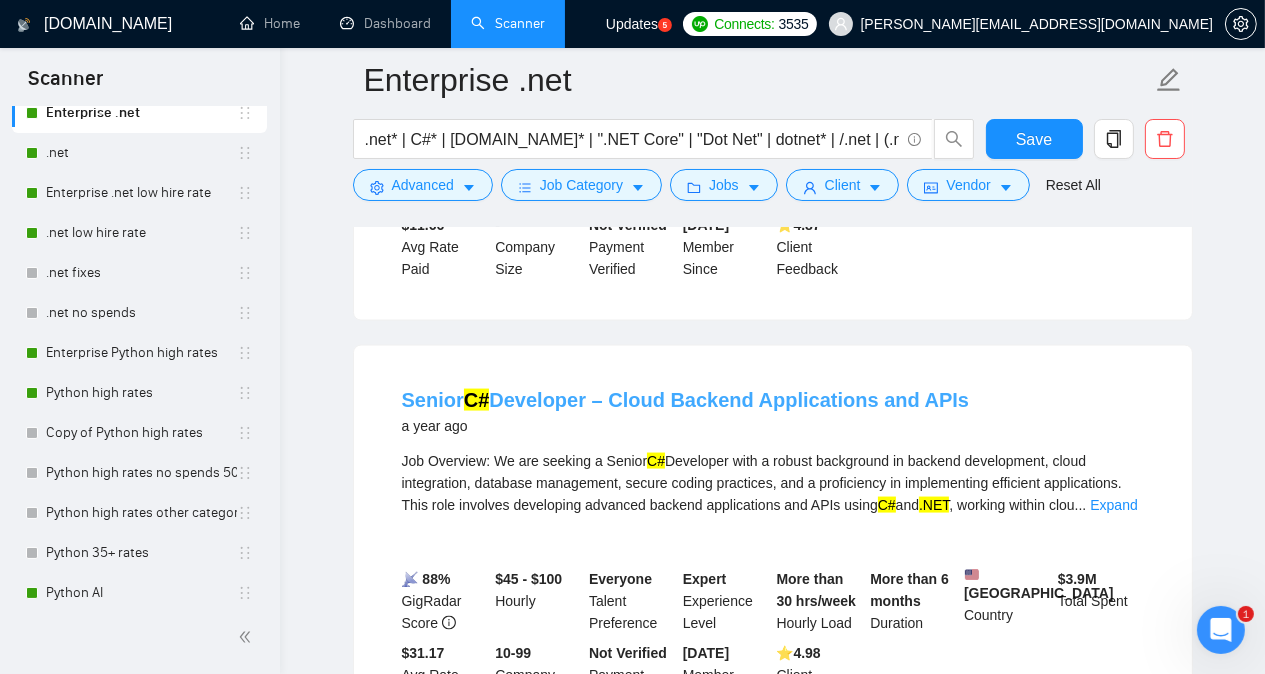 click on "Senior  C#  Developer – Cloud Backend Applications and APIs" at bounding box center (686, 400) 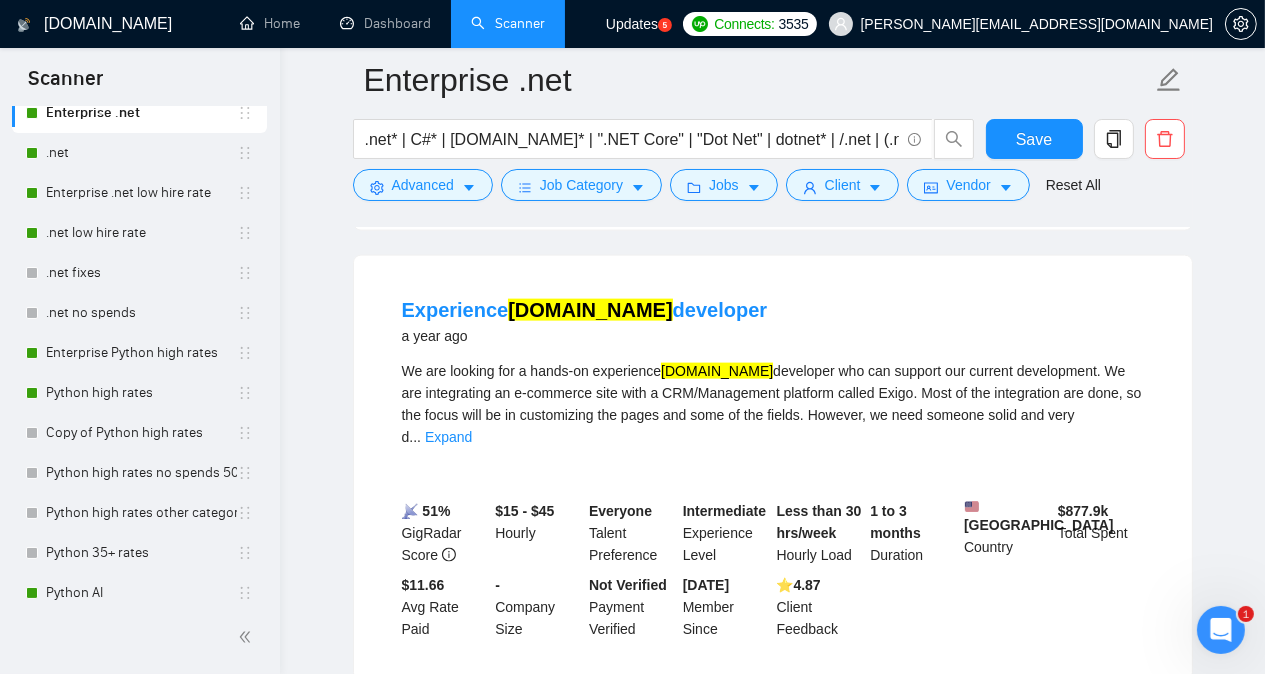 scroll, scrollTop: 11902, scrollLeft: 0, axis: vertical 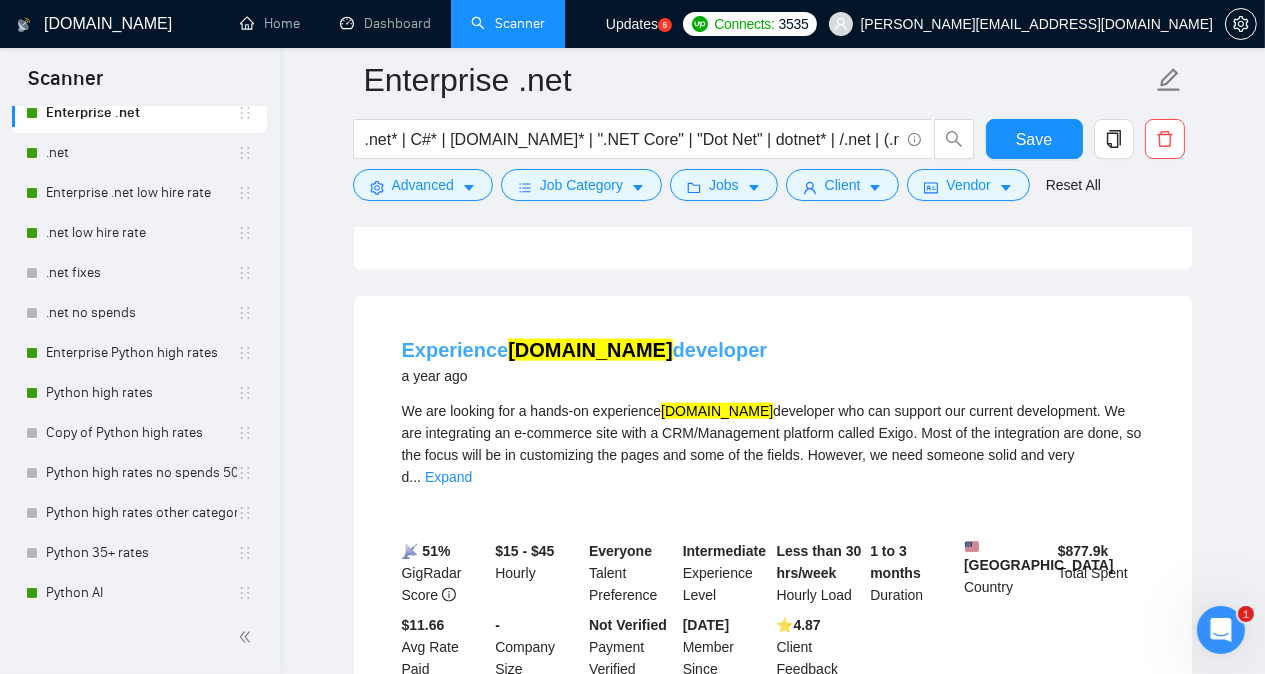 click on "[DOMAIN_NAME]" at bounding box center [590, 350] 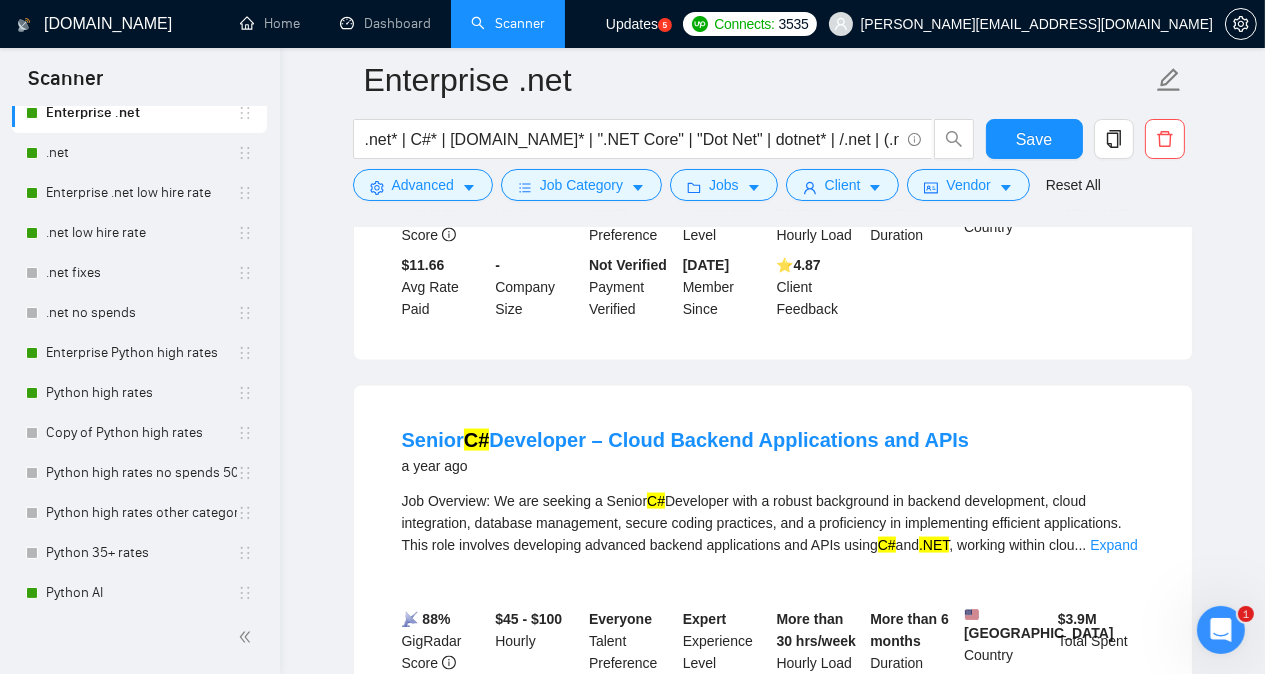 scroll, scrollTop: 12302, scrollLeft: 0, axis: vertical 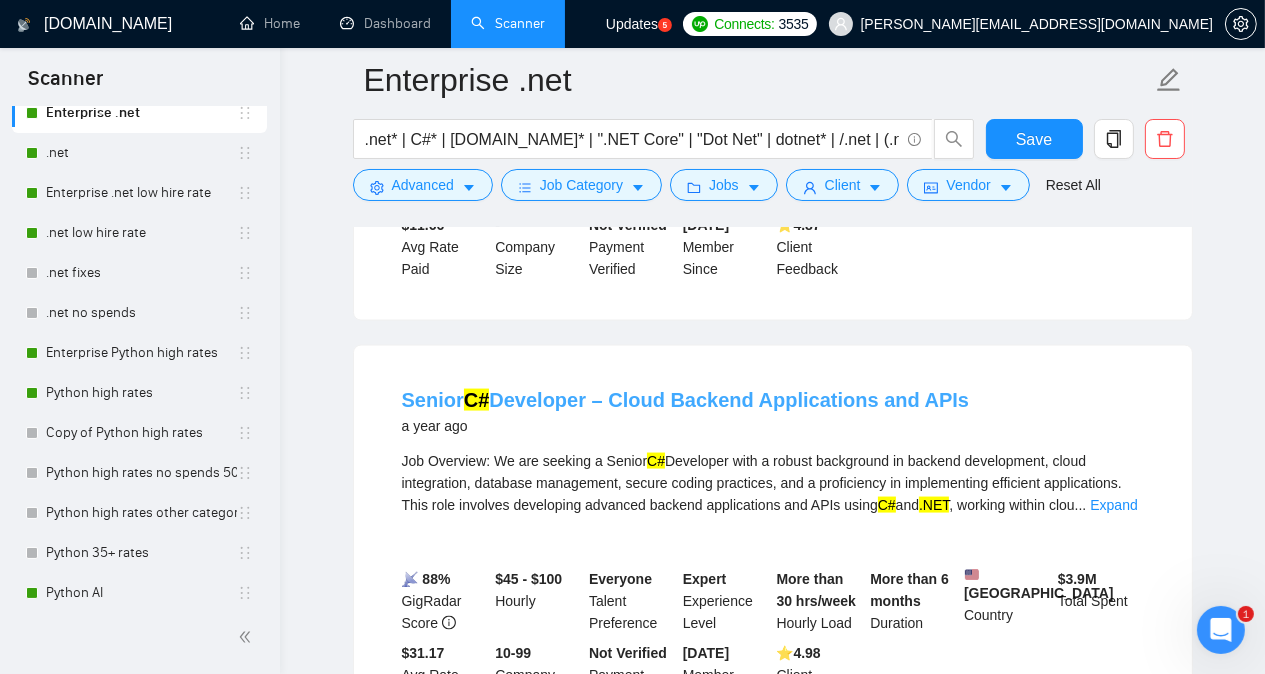 click on "Senior  C#  Developer – Cloud Backend Applications and APIs" at bounding box center (686, 400) 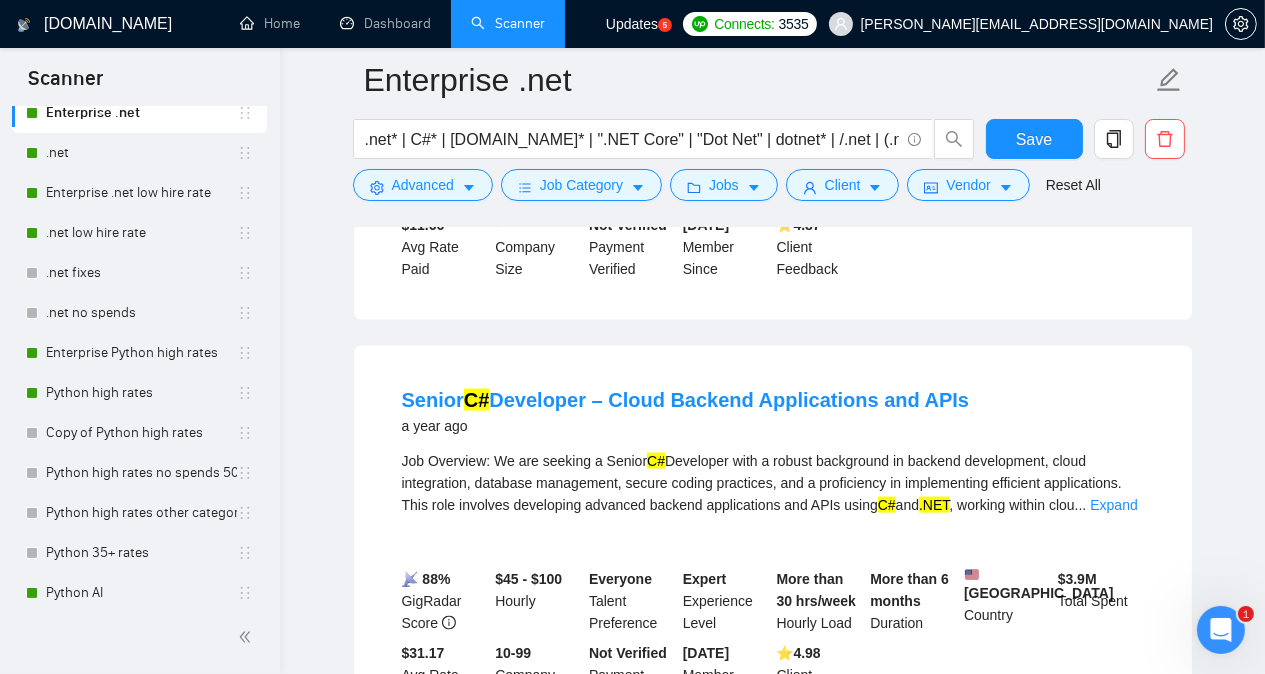 click on "Senior  C#  Developer – Cloud Backend Applications and APIs a year ago Job Overview:
We are seeking a Senior  C#  Developer with a robust background in backend development, cloud integration, database management, secure coding practices, and a proficiency in implementing efficient applications. This role involves developing advanced backend applications and APIs using  C#  and  .NET , working within clou ... Expand 📡   88% GigRadar Score   $45 - $100 Hourly Everyone Talent Preference Expert Experience Level More than 30 hrs/week Hourly Load More than 6 months Duration   [GEOGRAPHIC_DATA] Country $ 3.9M Total Spent $31.17 Avg Rate Paid 10-99 Company Size Not Verified Payment Verified [DATE] Member Since ⭐️  4.98 Client Feedback" at bounding box center [773, 547] 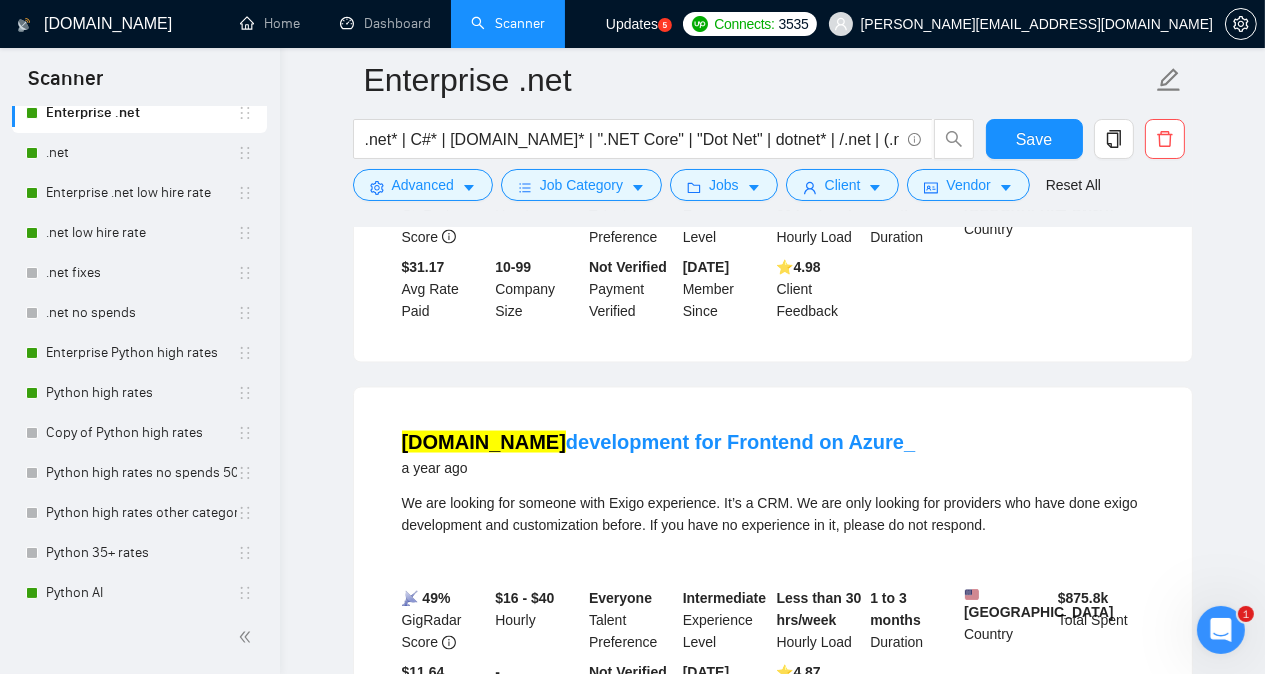 scroll, scrollTop: 12702, scrollLeft: 0, axis: vertical 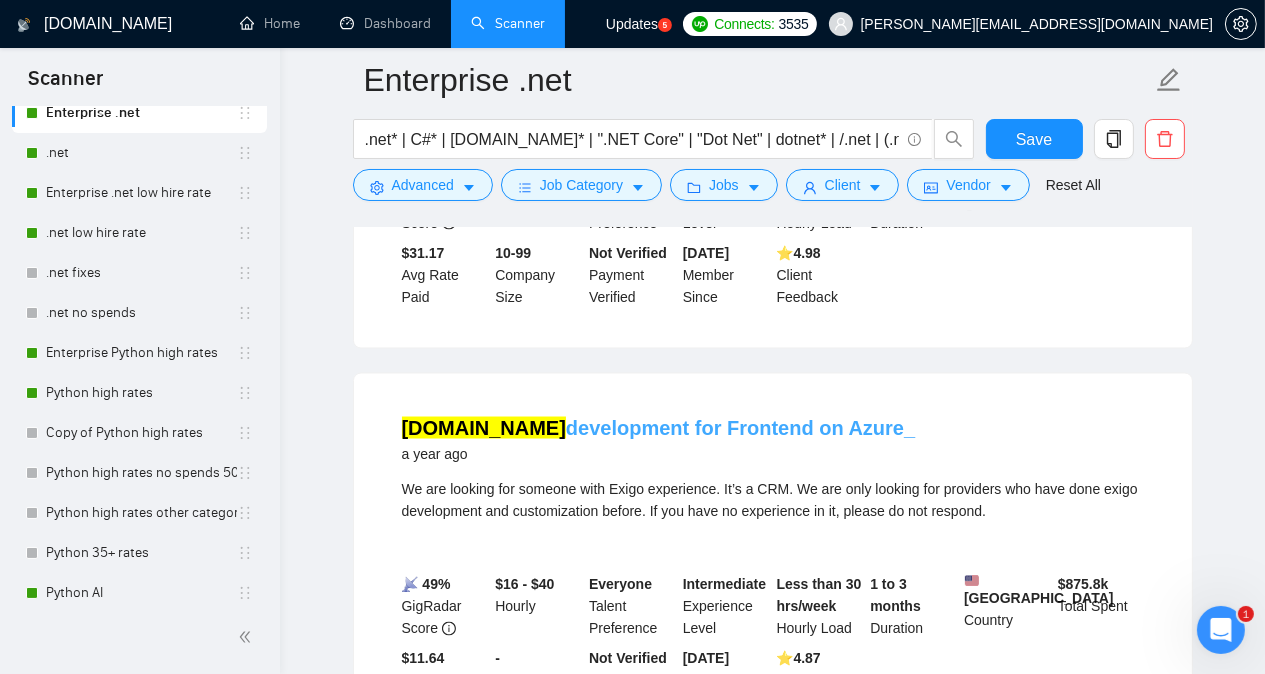 click on "[DOMAIN_NAME]  development for Frontend on Azure_" at bounding box center [659, 428] 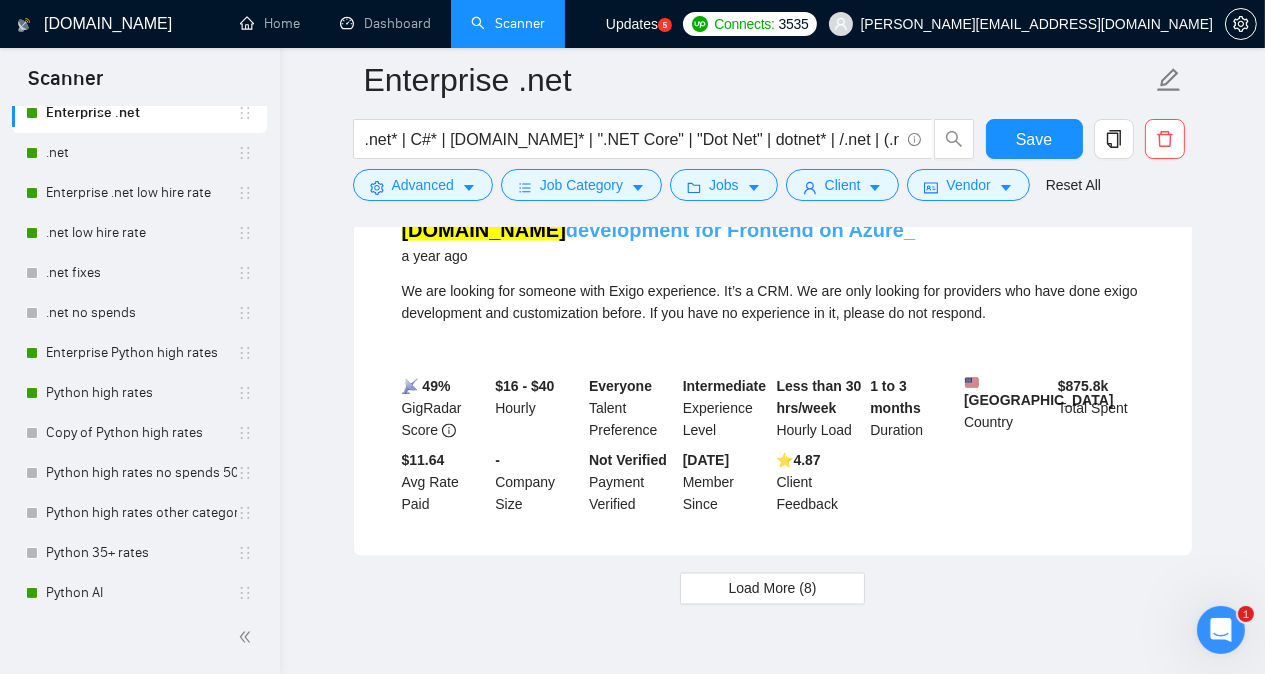 scroll, scrollTop: 12913, scrollLeft: 0, axis: vertical 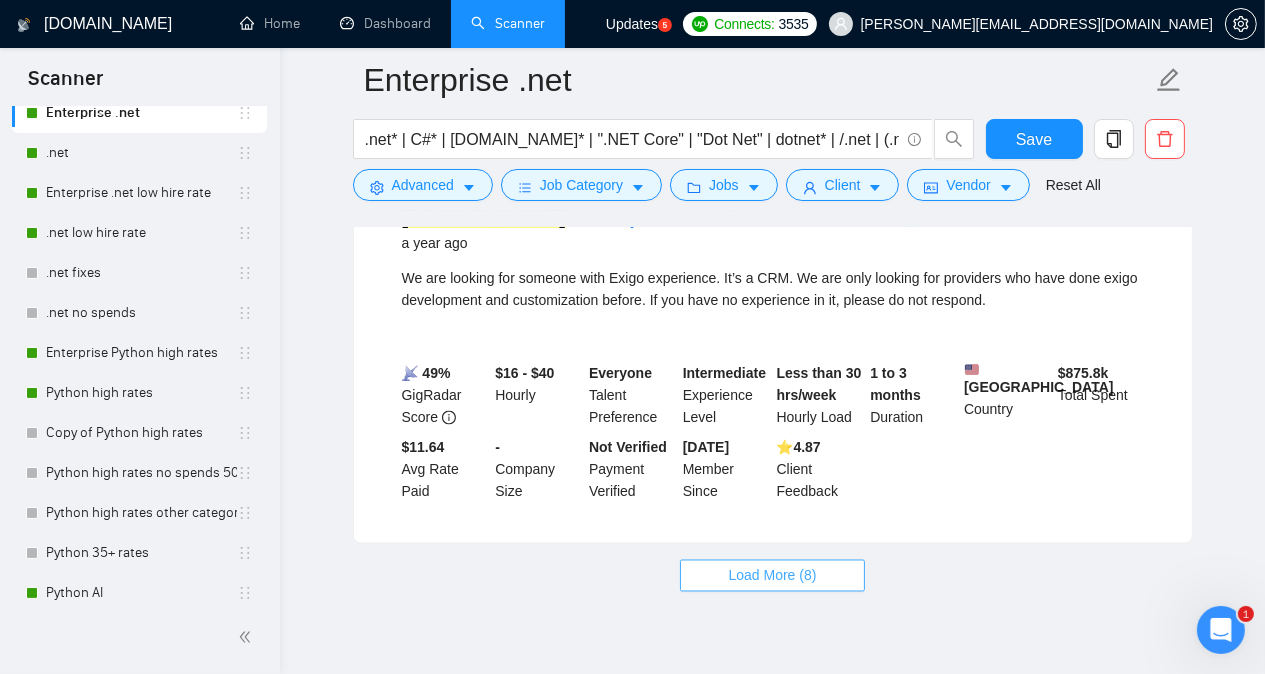 click on "Load More (8)" at bounding box center [773, 576] 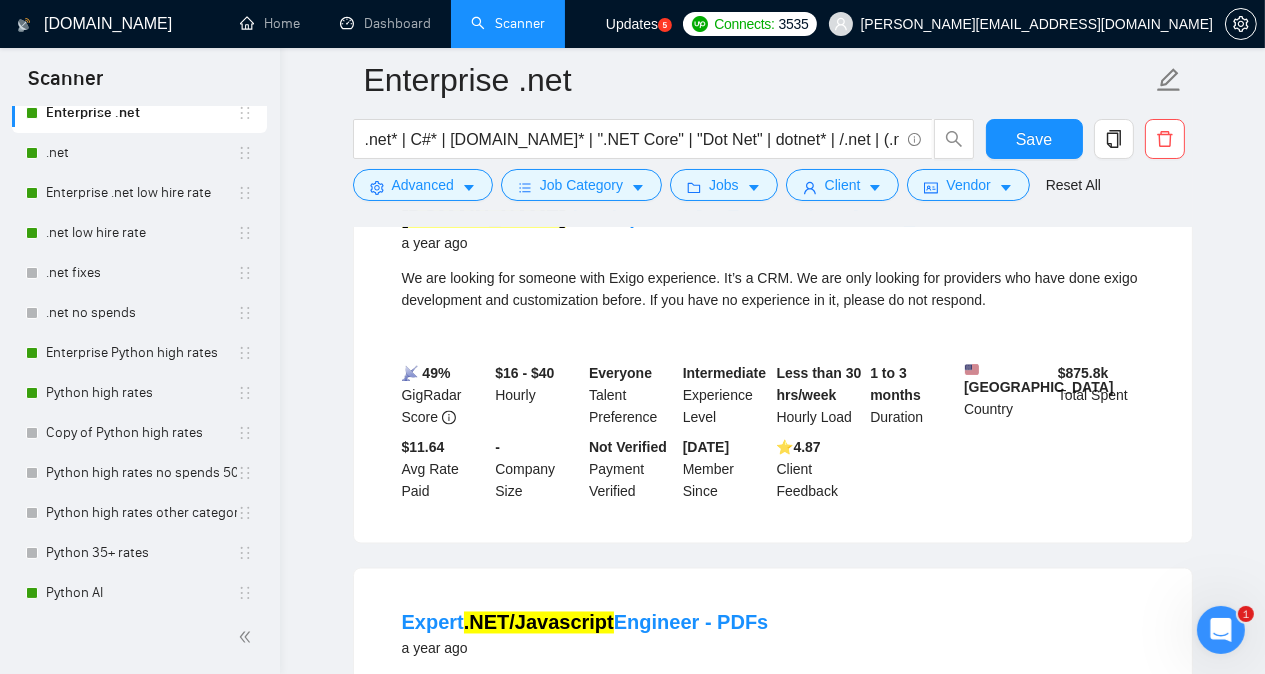 click on "Expert  .NET/Javascript  Engineer - PDFs a year ago I'm seeking an expert Full-Stack engineer who has experience with debugging PDFs and general PDF libraries, including:
-pdfpig
-QuestPDF
-pdfjs
-itextsharp
-muPDF, etc.
And also:
-Angular
-.NET framework  📡   88% GigRadar Score   $40 - $70 Hourly Everyone Talent Preference Expert Experience Level Less than 30 hrs/week Hourly Load More than 6 months Duration   [GEOGRAPHIC_DATA] Country $ 619.1k Total Spent $49.06 Avg Rate Paid 2-9 Company Size Not Verified Payment Verified [DATE] Member Since ⭐️  4.91 Client Feedback" at bounding box center (773, 759) 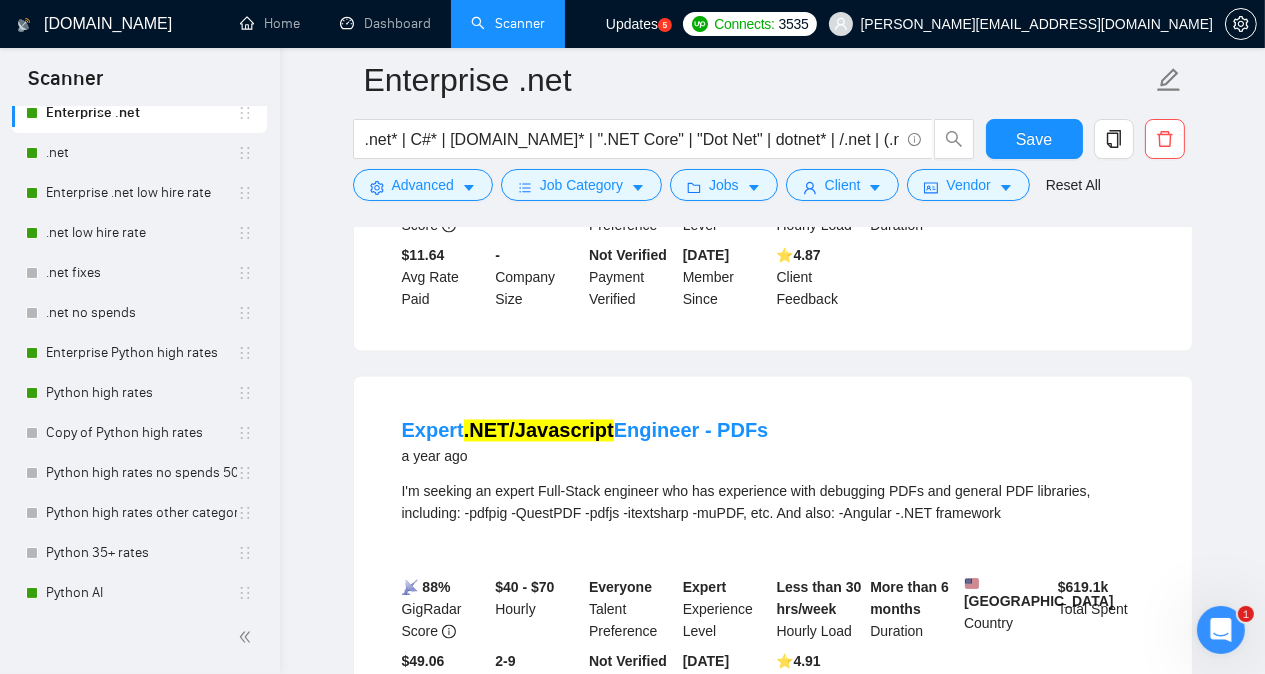 scroll, scrollTop: 13113, scrollLeft: 0, axis: vertical 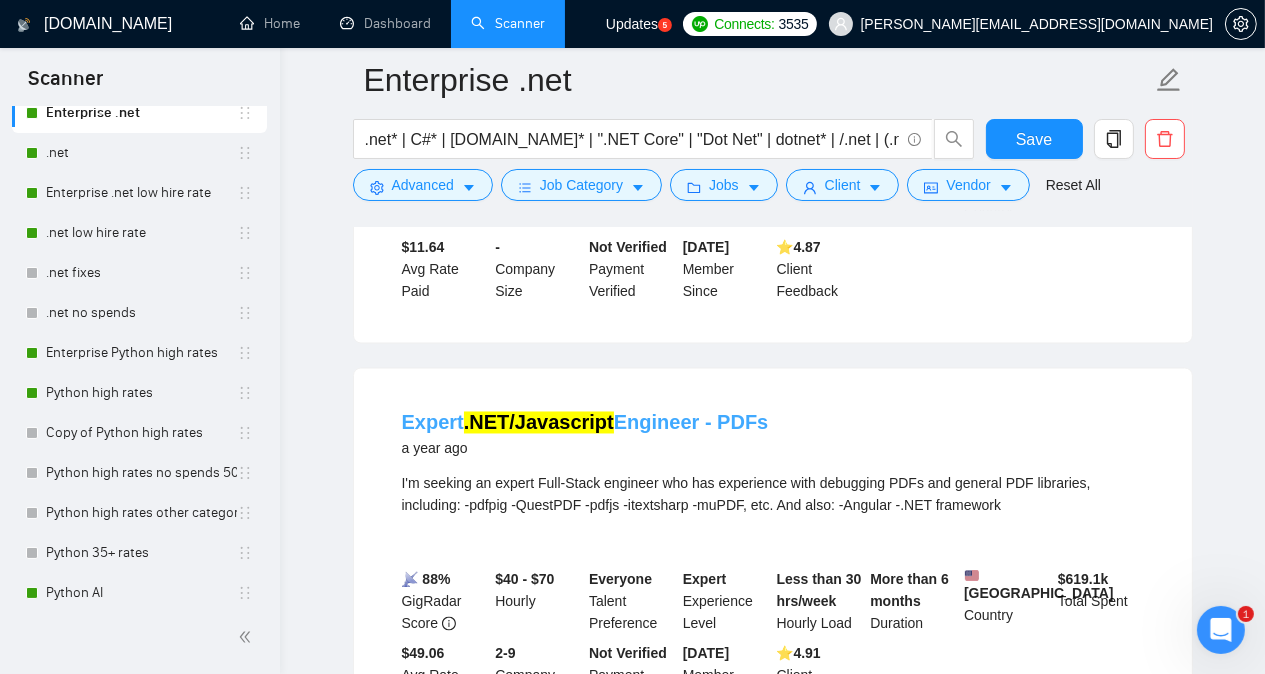 click on "Expert  .NET/Javascript  Engineer - PDFs" at bounding box center [585, 423] 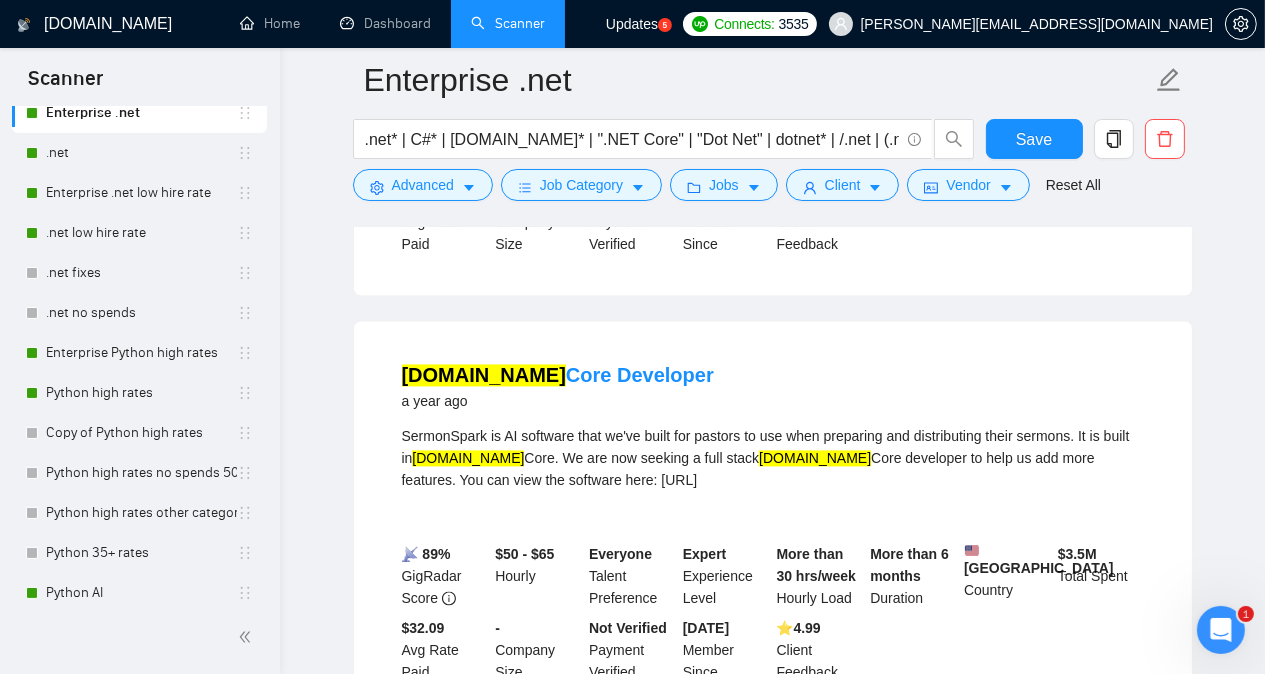 scroll, scrollTop: 13593, scrollLeft: 0, axis: vertical 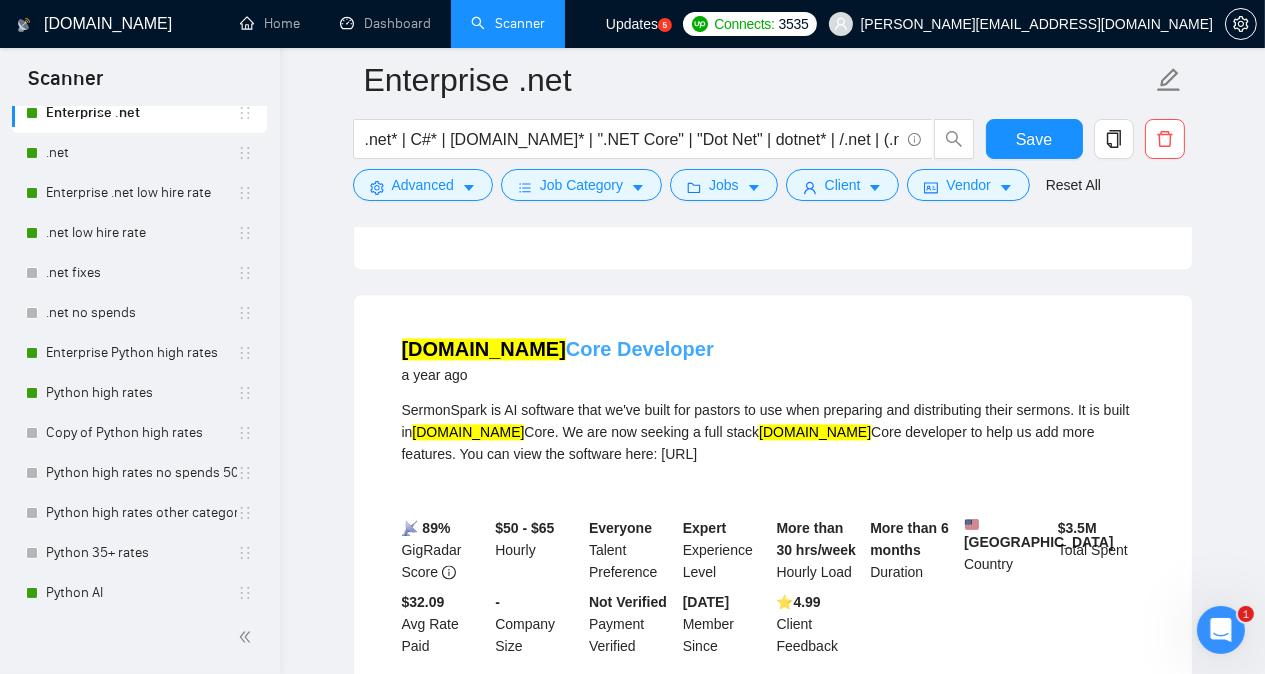 click on "[DOMAIN_NAME]  Core Developer" at bounding box center (558, 349) 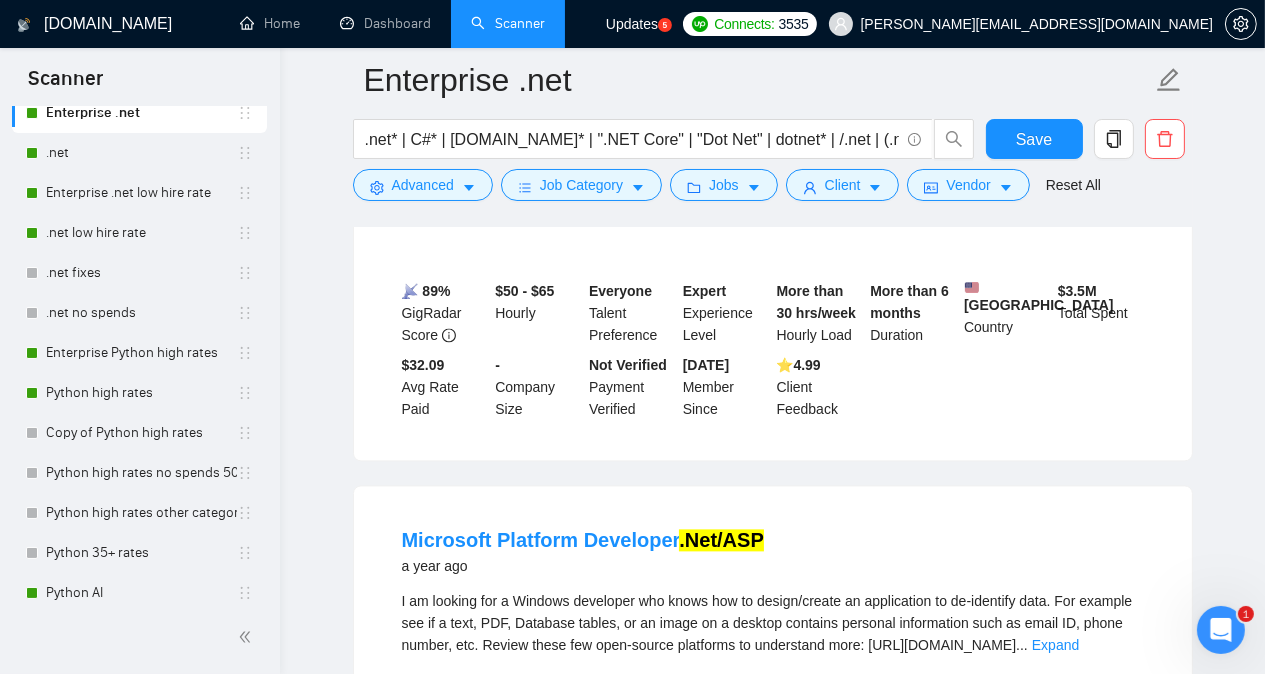 scroll, scrollTop: 14033, scrollLeft: 0, axis: vertical 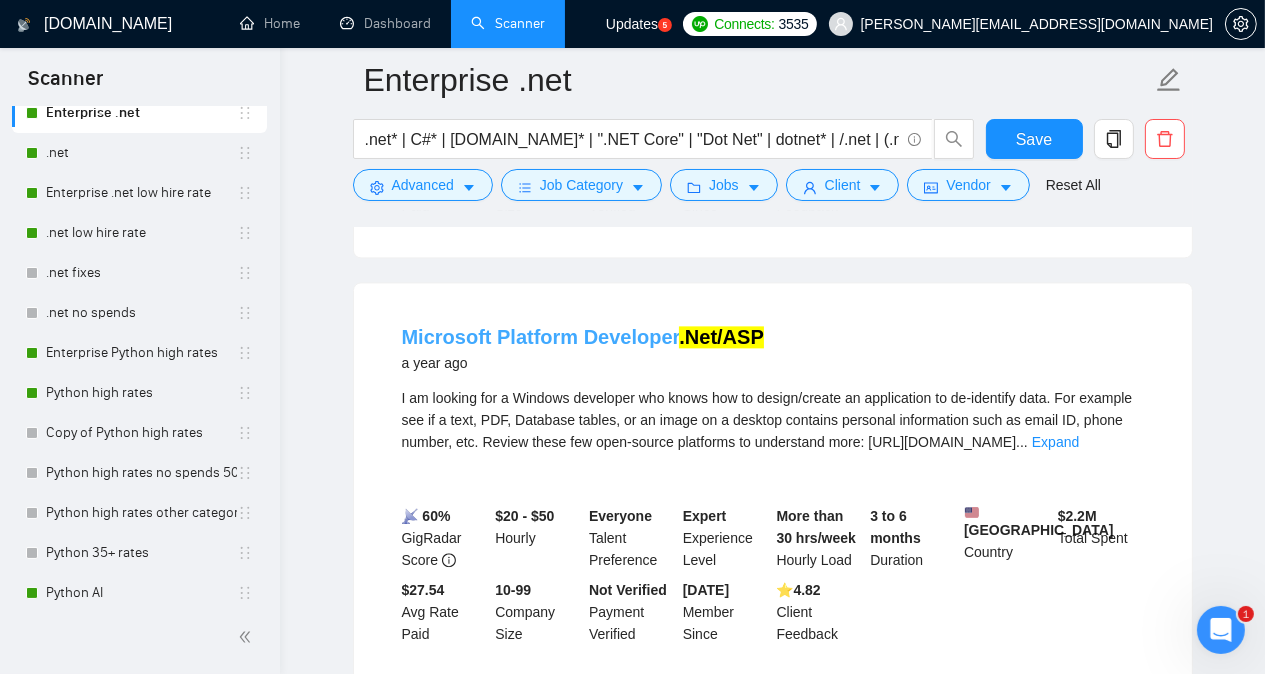click on "Microsoft Platform Developer  .Net/ASP" at bounding box center (583, 337) 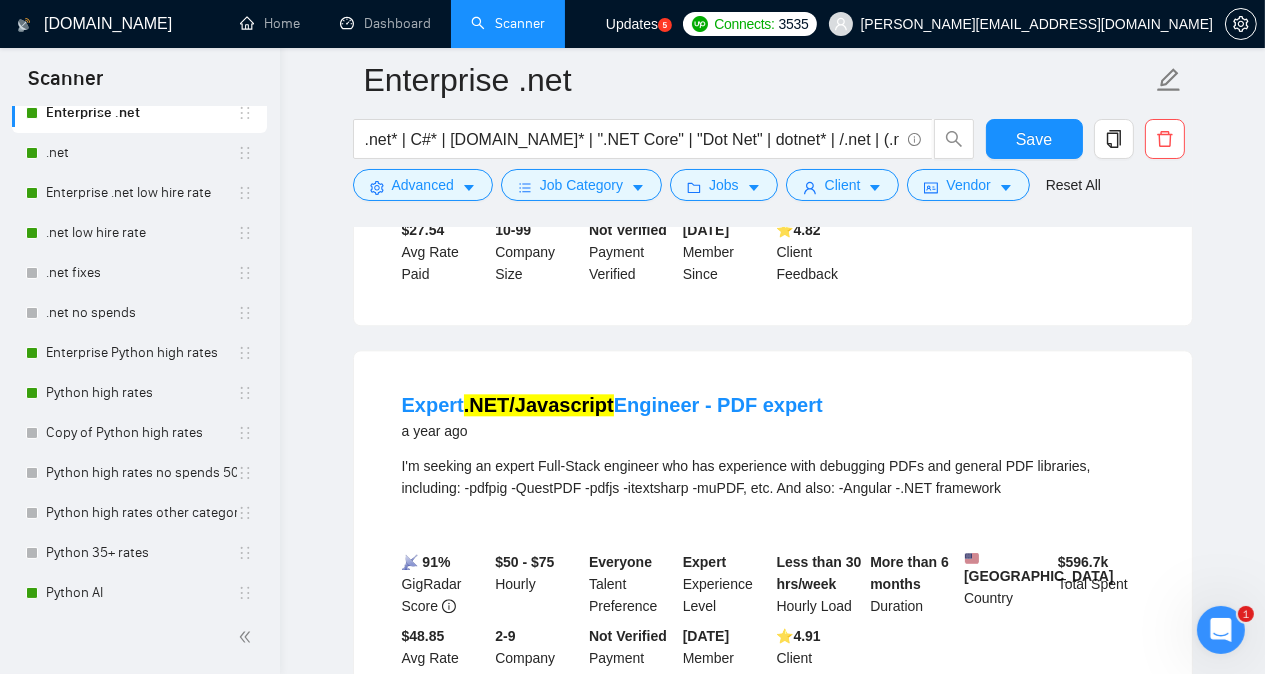 scroll, scrollTop: 14433, scrollLeft: 0, axis: vertical 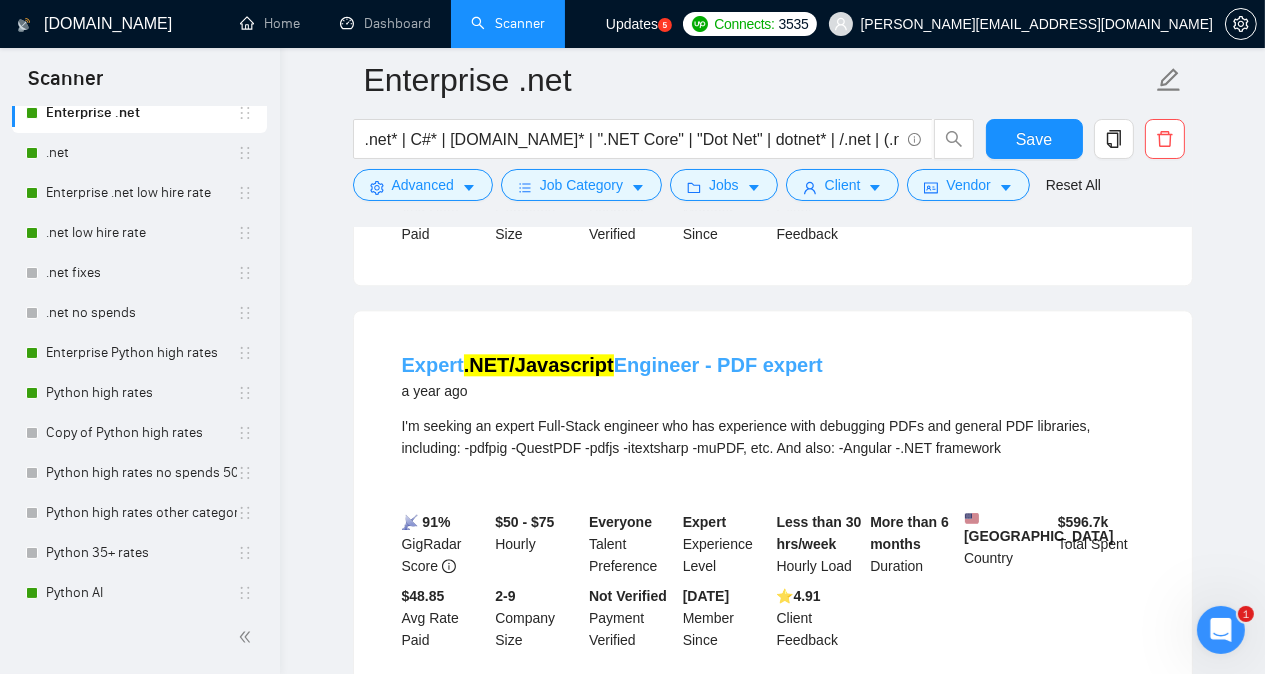 click on "Expert  .NET/Javascript  Engineer - PDF expert" at bounding box center [612, 365] 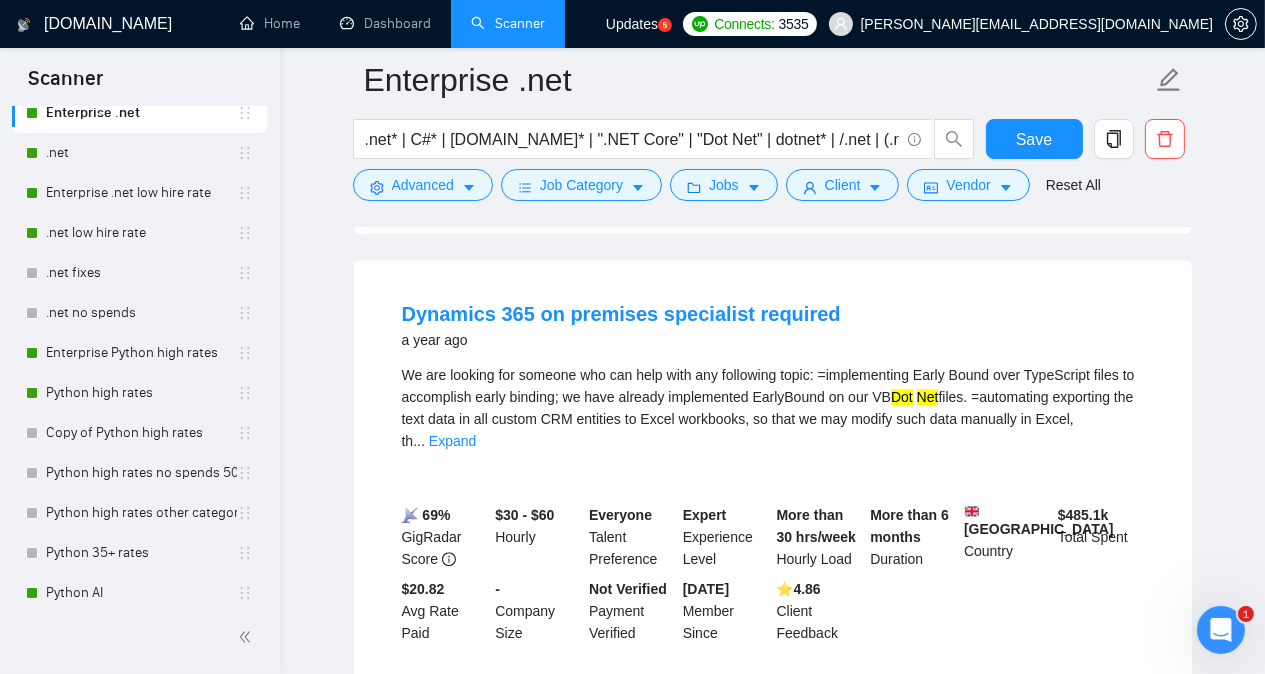 scroll, scrollTop: 14884, scrollLeft: 0, axis: vertical 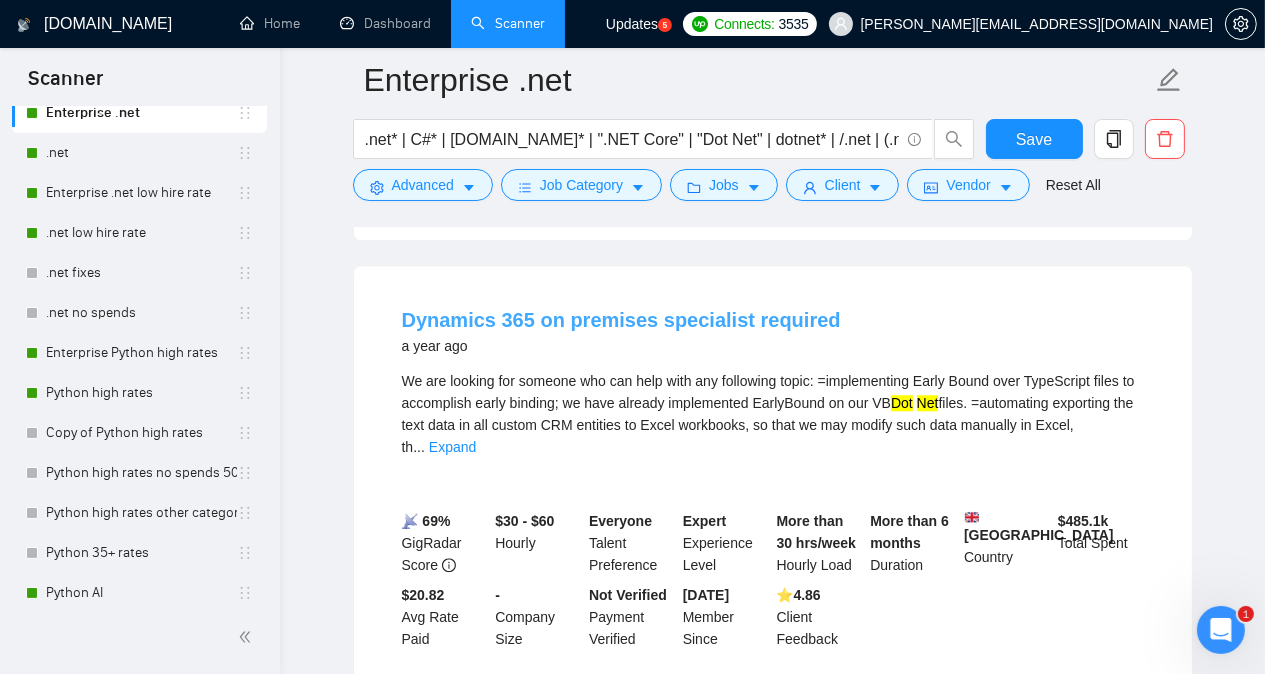 click on "Dynamics 365 on premises specialist required" at bounding box center [621, 320] 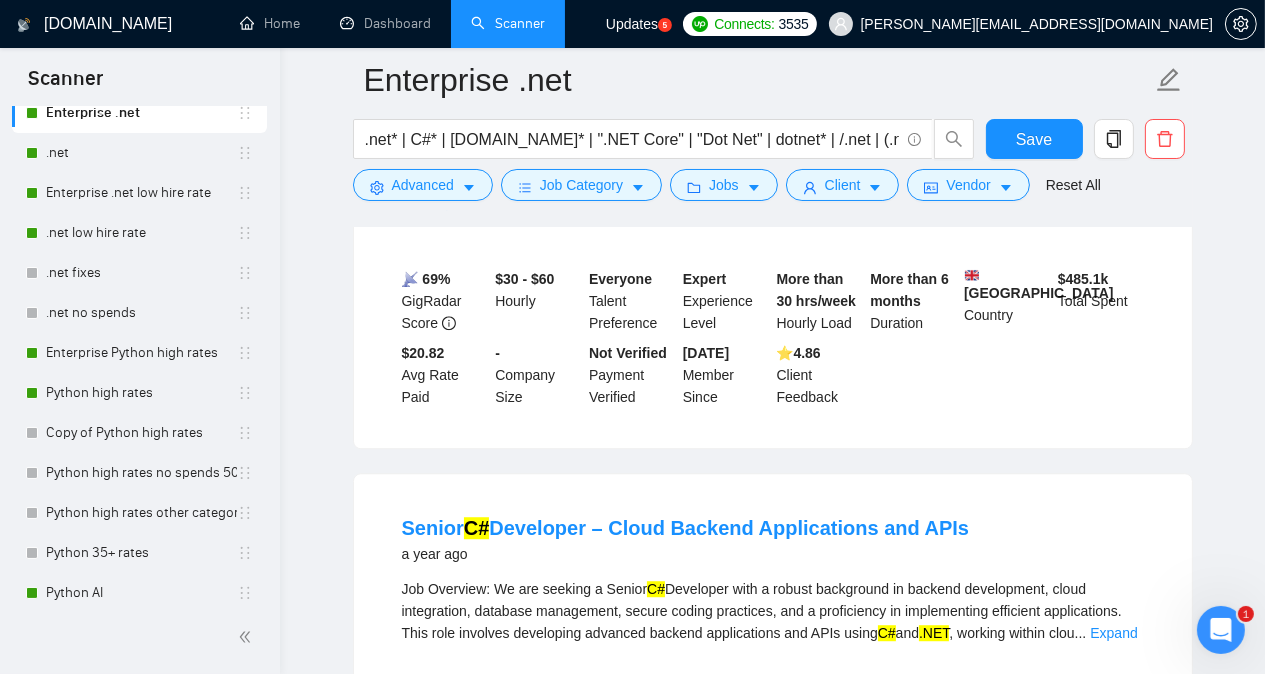 scroll, scrollTop: 15244, scrollLeft: 0, axis: vertical 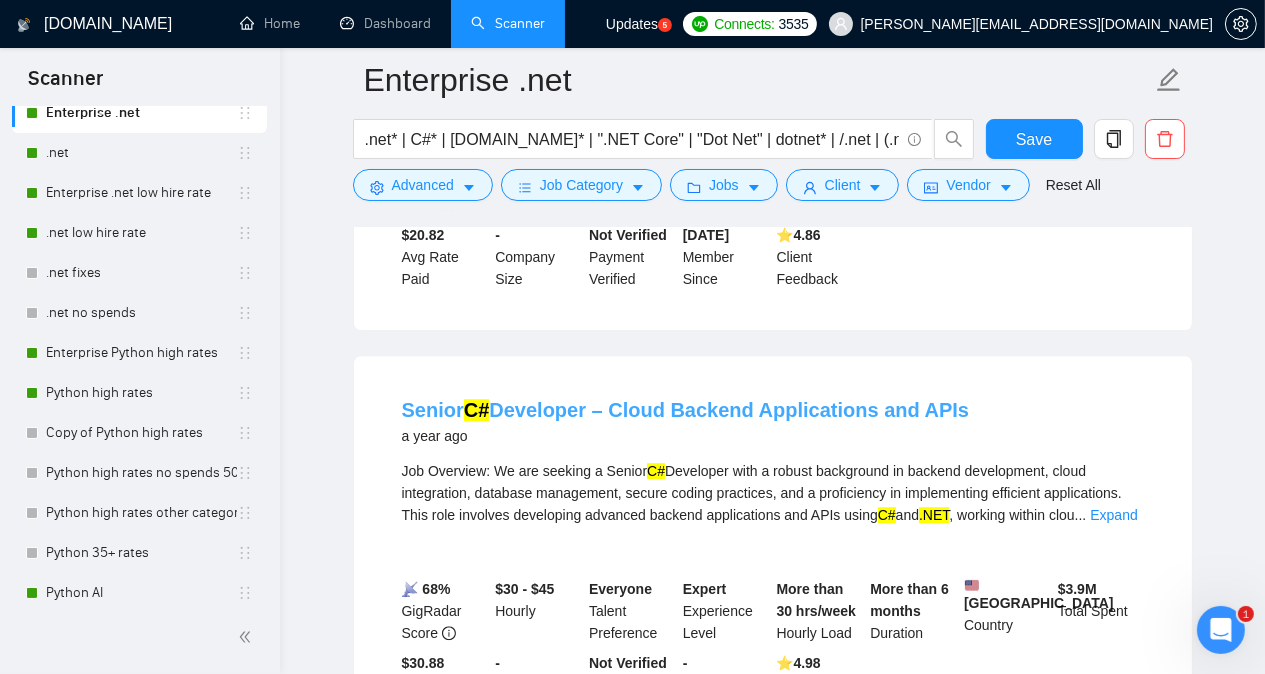 click on "Senior  C#  Developer – Cloud Backend Applications and APIs" at bounding box center (686, 410) 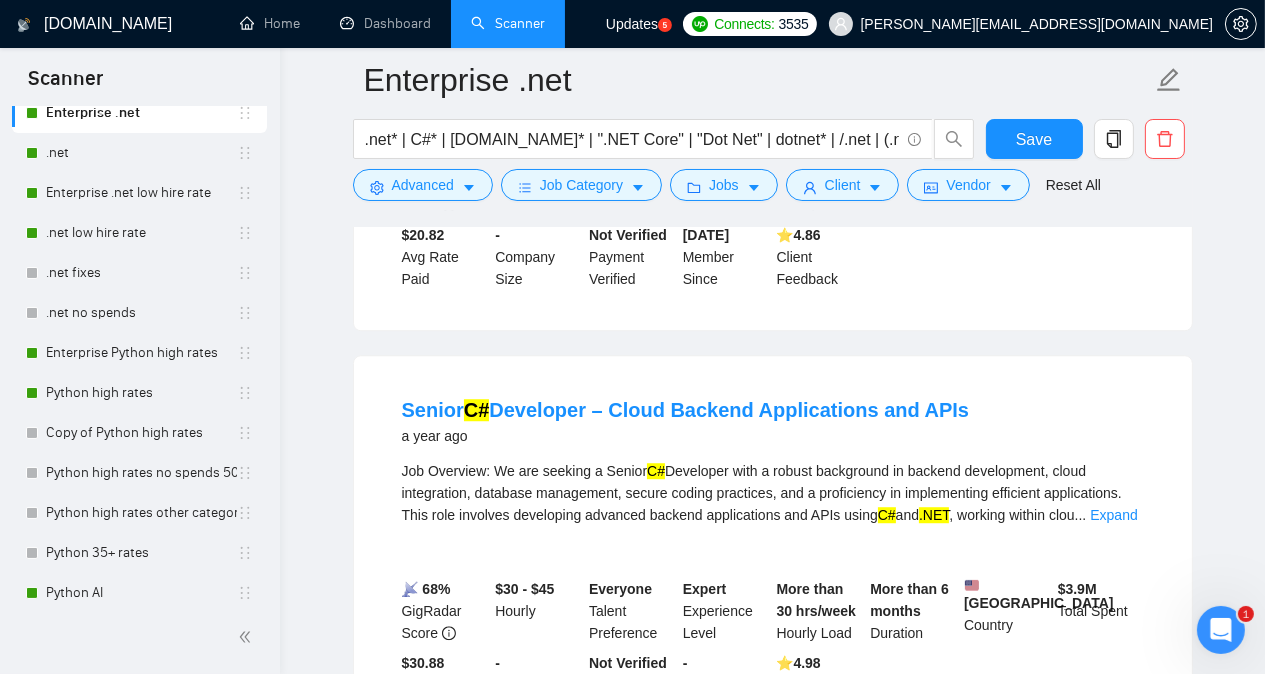 click on "Enterprise .net .net* | C#* | [DOMAIN_NAME]* | ".NET Core" | "Dot Net" | dotnet* | /.net | (.net | "(.net)" |  /c# | (c# | "(c#)" Save Advanced   Job Category   Jobs   Client   Vendor   Reset All Preview Results Insights NEW Alerts Auto Bidder Detected   38  results   (0.37 seconds) SQL  C#  with Azure a month ago We have a large running database with a lot of code in SQL and  C#  that is old and needs to be updated/rewritten more efficient. We looking for a par time consultant that can help us with this. Back-End Development C# Microsoft Azure SQL Database Microsoft Azure SQL 📡   66% GigRadar Score   $30 - $50 Hourly Everyone Talent Preference Expert Experience Level Less than 30 hrs/week Hourly Load 3 to 6 months Duration   [GEOGRAPHIC_DATA] Country $ 322.5k Total Spent $17.52 Avg Rate Paid 10-99 Company Size Verified Payment Verified [DATE] Member Since ⭐️  4.97 Client Feedback Full stack instacart clone [DATE] I need a full featured instcart clone
[URL][DOMAIN_NAME]
using  dotnet [DOMAIN_NAME] More..." at bounding box center [772, -6737] 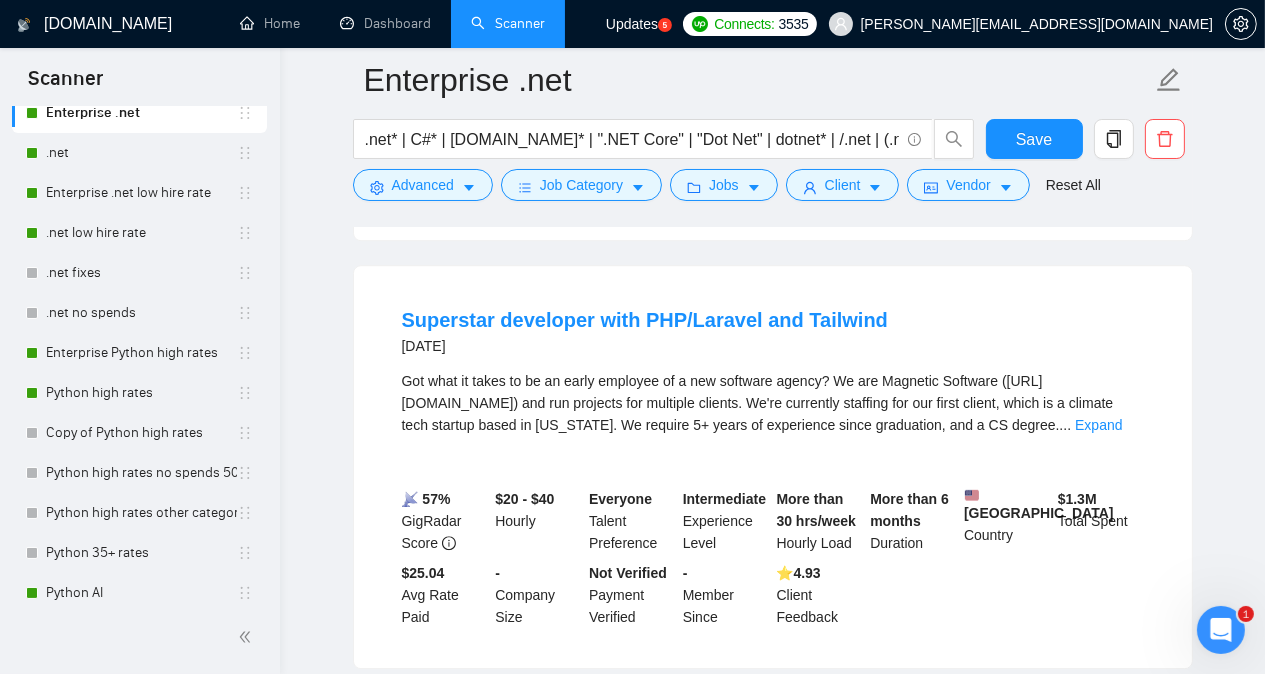 scroll, scrollTop: 15764, scrollLeft: 0, axis: vertical 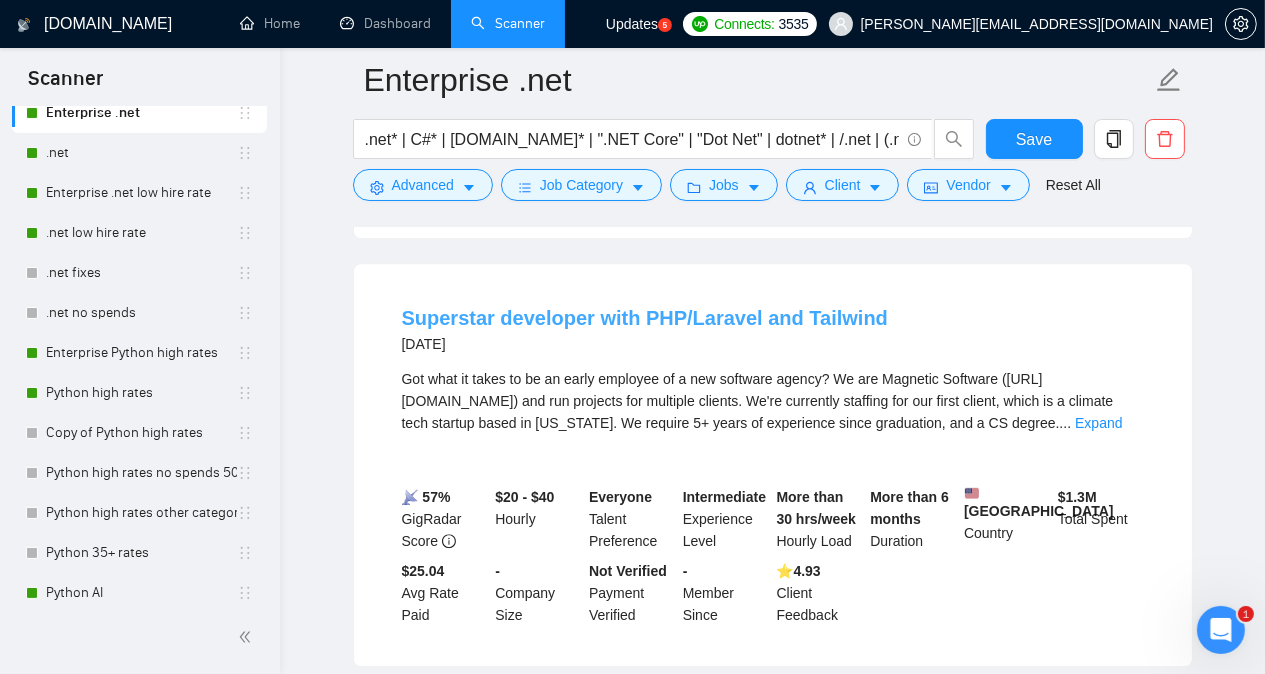 click on "Superstar developer with PHP/Laravel and Tailwind" at bounding box center [645, 318] 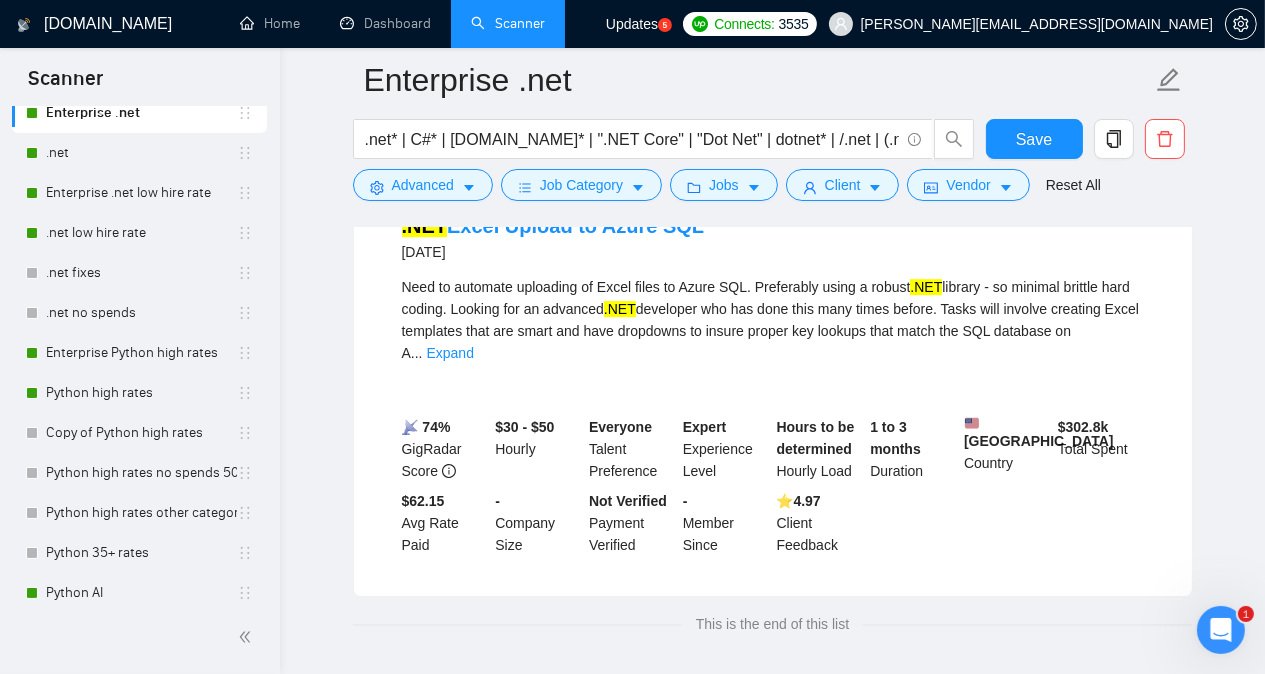 scroll, scrollTop: 16244, scrollLeft: 0, axis: vertical 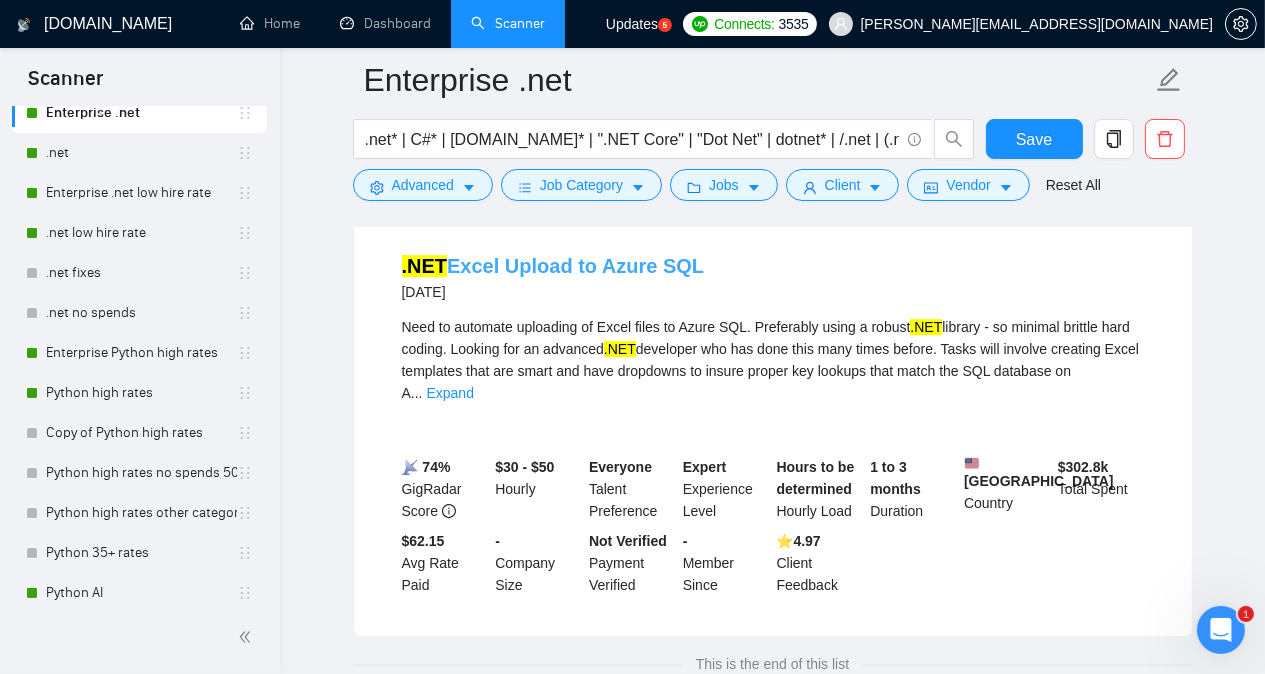 click on ".NET  Excel Upload to Azure SQL" at bounding box center [553, 266] 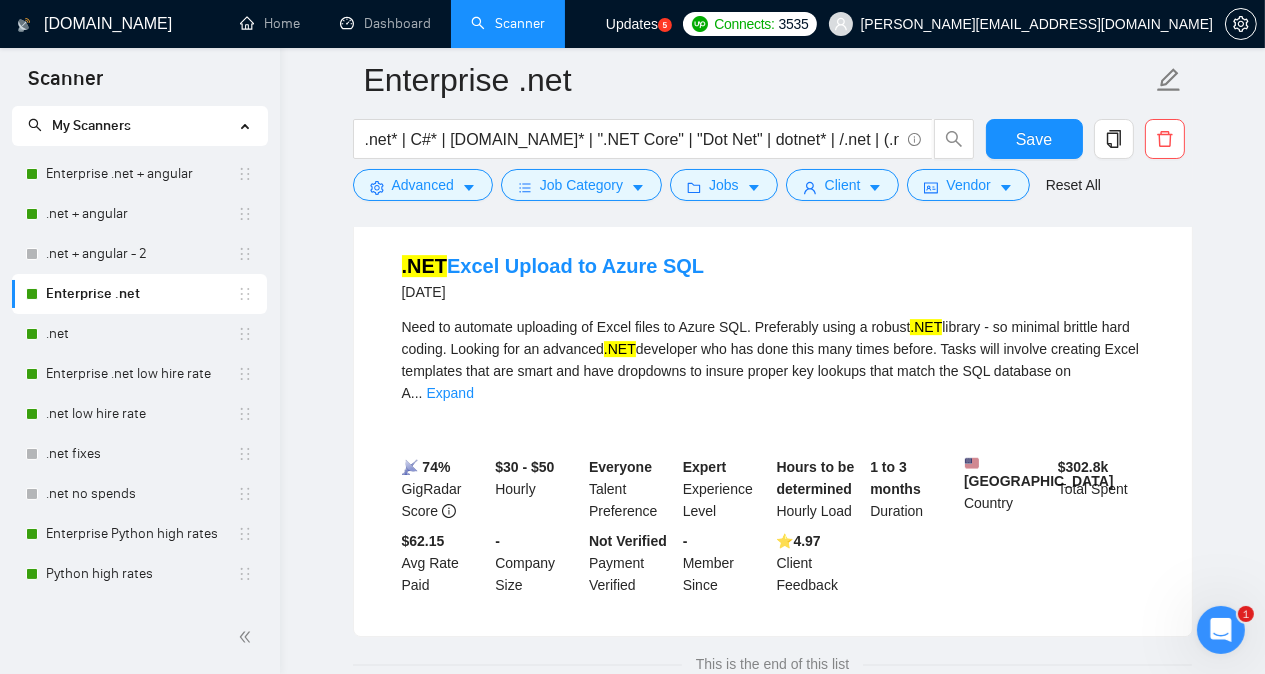 scroll, scrollTop: 0, scrollLeft: 0, axis: both 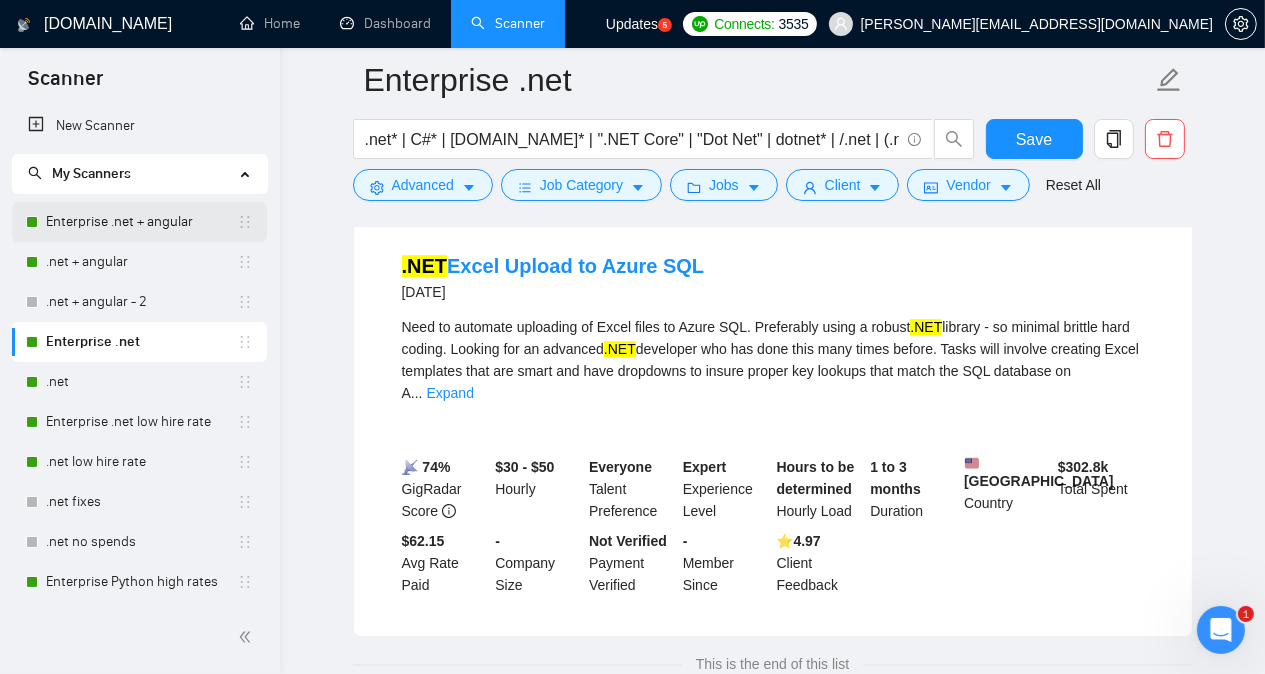 click on "Enterprise .net + angular" at bounding box center (141, 222) 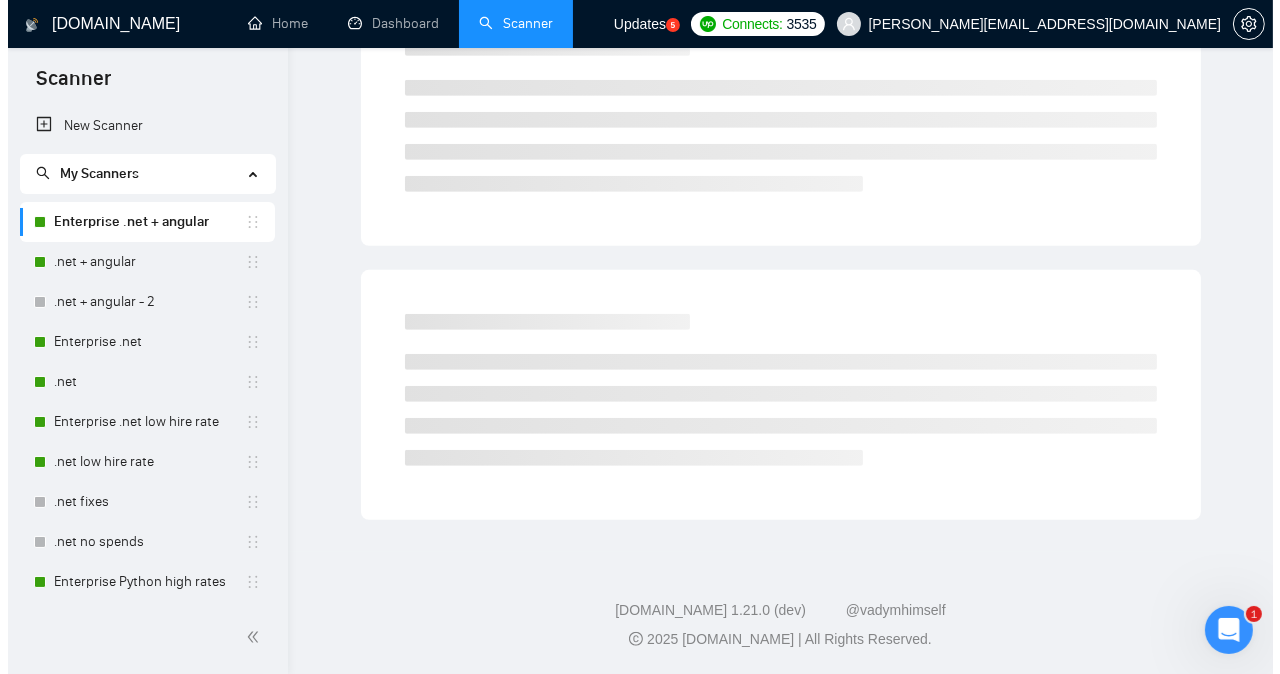 scroll, scrollTop: 55, scrollLeft: 0, axis: vertical 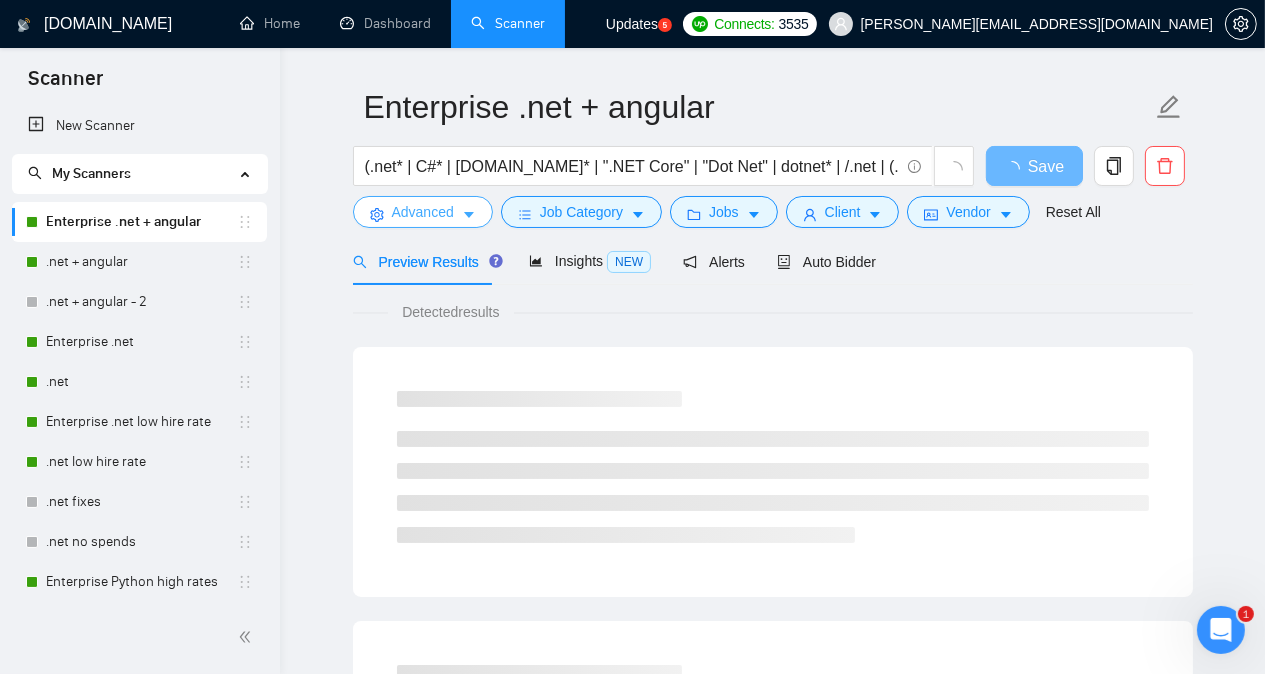 click on "Advanced" at bounding box center (423, 212) 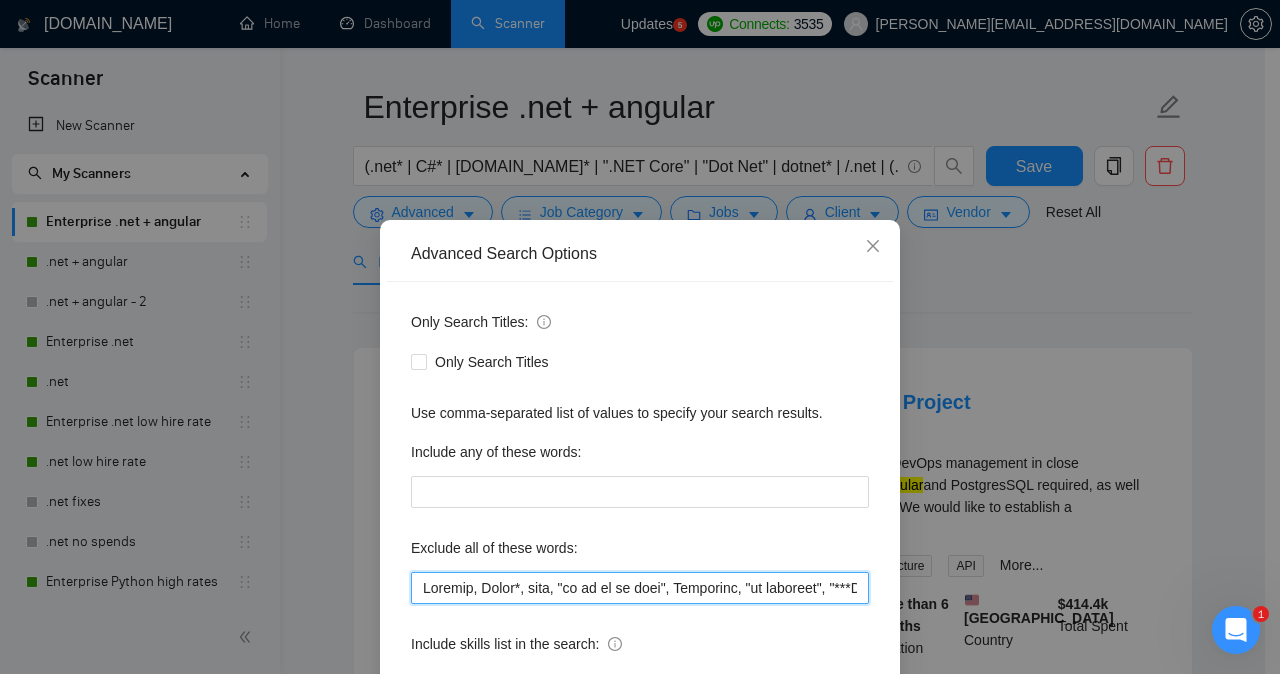 click at bounding box center [640, 588] 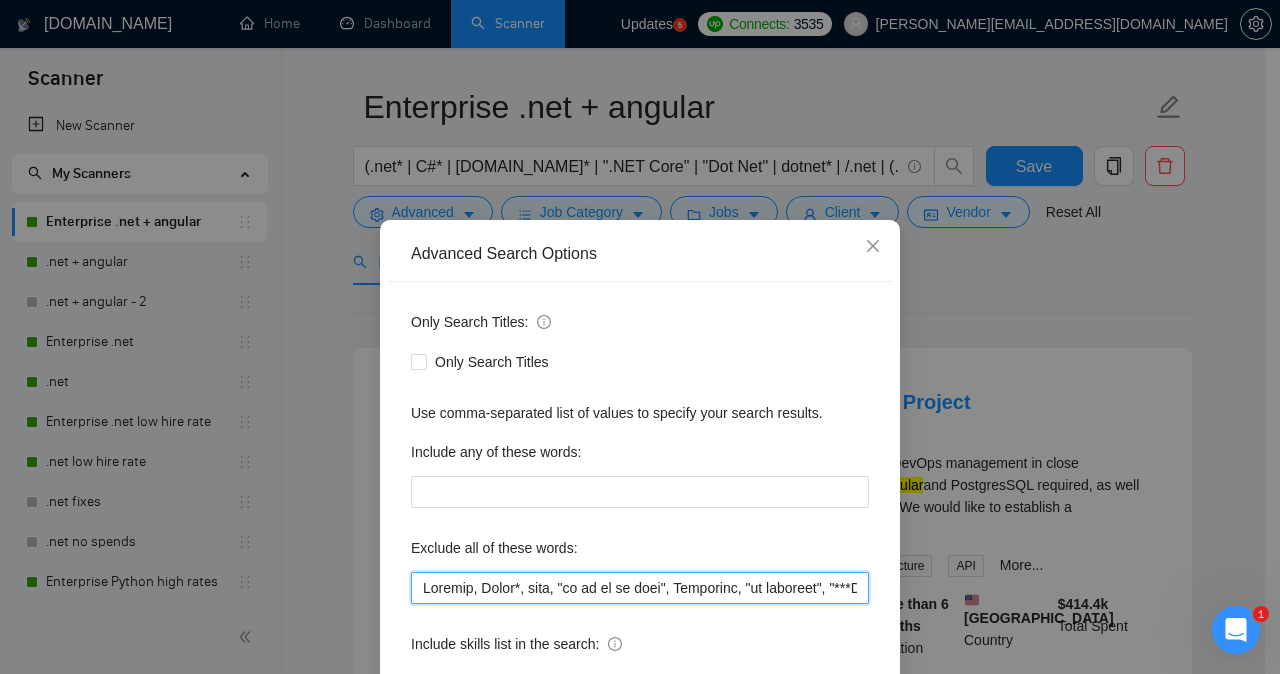 paste on "share a loom video" 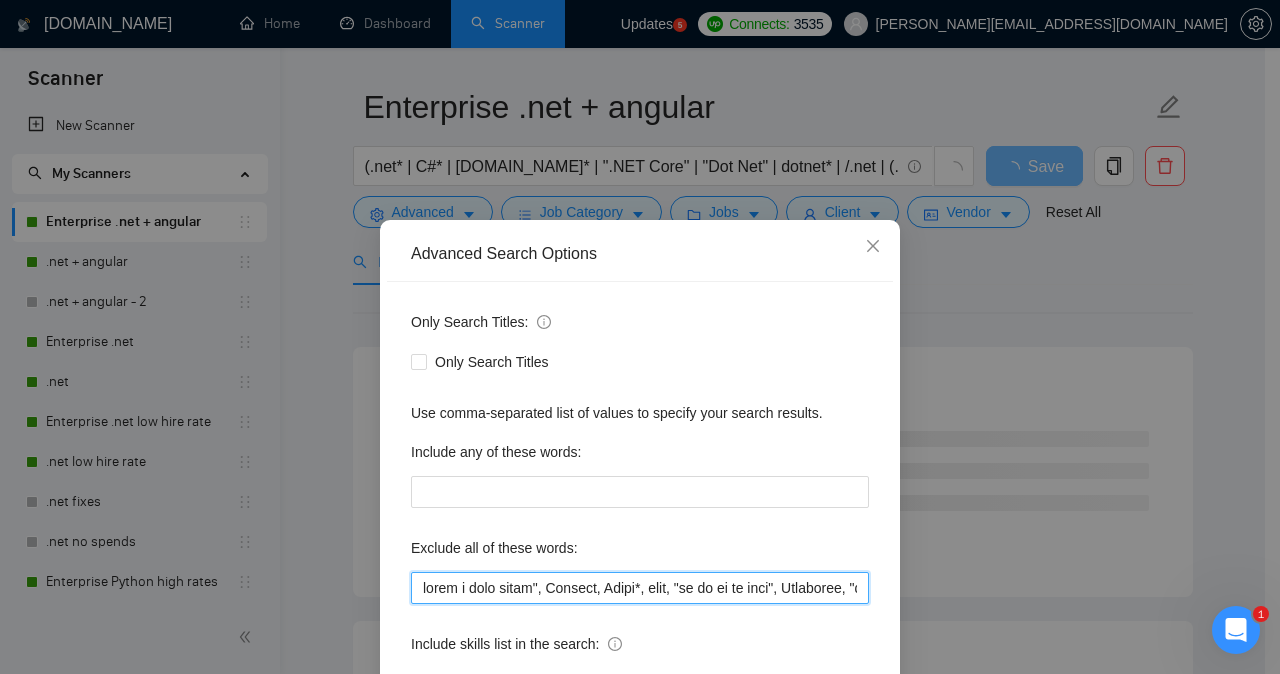 click at bounding box center (640, 588) 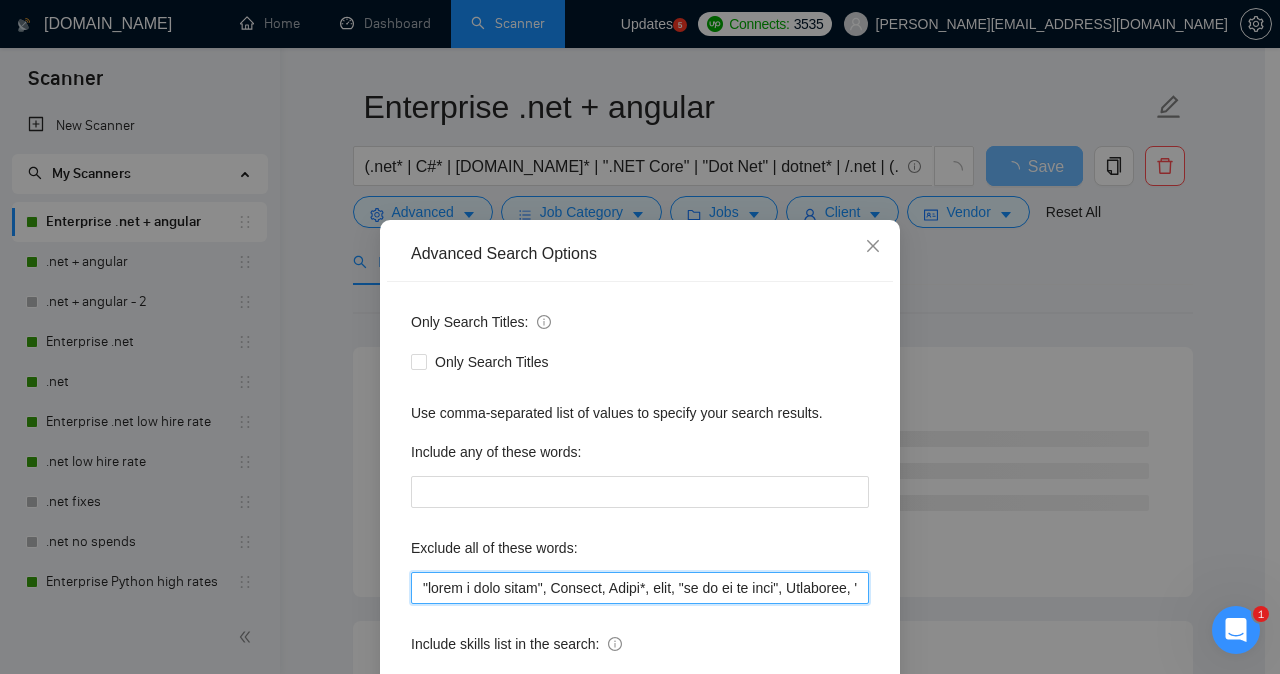 type on ""lorem i dolo sitam", Consect, Adipi*, elit, "se do ei te inci", Utlaboree, "do magnaali", "***EN ADMINIMV, QUIS NOSTRU EXERCITATIO/ULLAMCOLABO***", "***NI ALIQUIPE", "EACO CONSEQ DUISAUTEIRU/INREPREHEND***", volupt, velites, cillumfu, nullapariat, exce*, sintoc, cupida, nonpr, suntcu, quiof, deseru, mol, ani, idest, labo, "per unde", "omn istenatus", errorvo, accusantiu, doloremquela, totam, "remap ea Ipsaqua", "ab Illoinv", "veri Quasiar", "BEA-vitaedi explicabo", nemoen*, ipsamqu, "1–2 volup", "asp a oditf conse", "(ma dolorese ra sequinesci neque)", "(po quisquam", "doloremadi numqu", "EI Modite", "(INC)", MaGnamQuaer, ETI, "Minussolut & Nob Eligendiopt Cumquenihi", "Impeditquo placeatfac", "Possimusas repell", tempor, "aute.qu", Officiisde, Rerumnec, Saepee, "Vol-Repud Recusand", ita, earu, hictenetursa*, Delect, (Reicie, "(Volupt)", "Maio Ali", perfere, "DOL+", "Asper, Repell, min N#.", "exercitati ullamcorpori", "sus laborios", "Aliquidc & Consequat", "qui-maxi", "mol mole", "haru-quid", "reru faci"..." 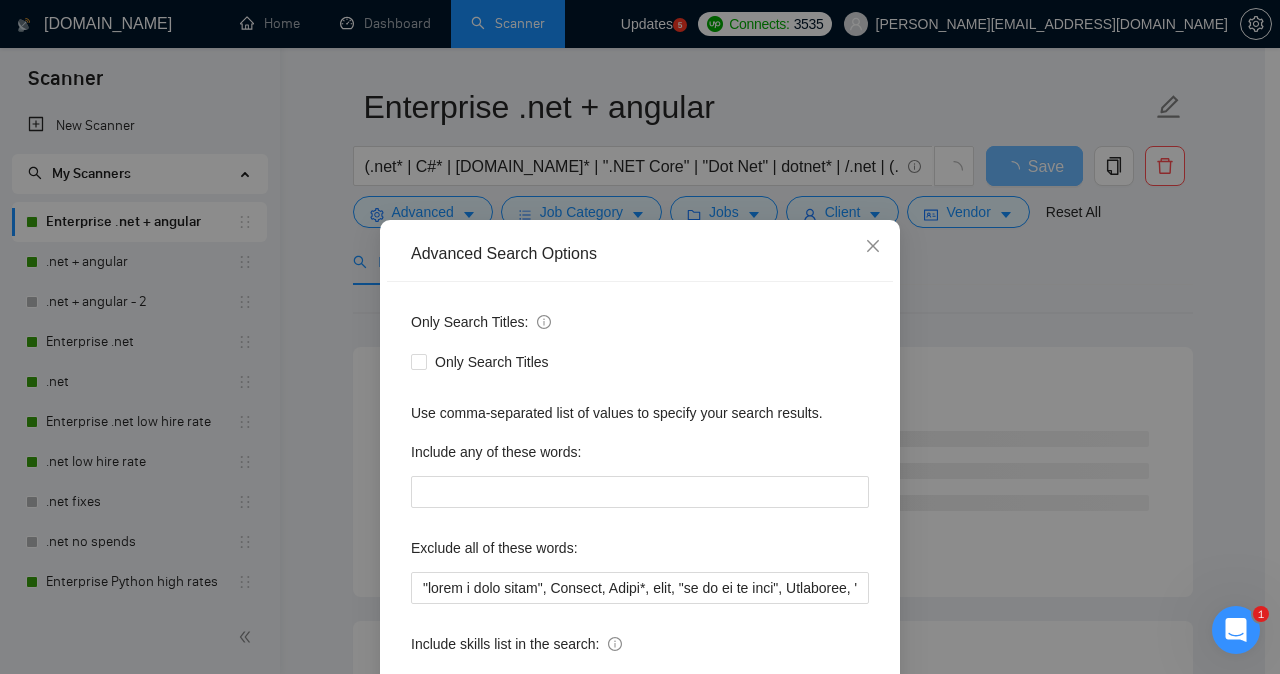 scroll, scrollTop: 157, scrollLeft: 0, axis: vertical 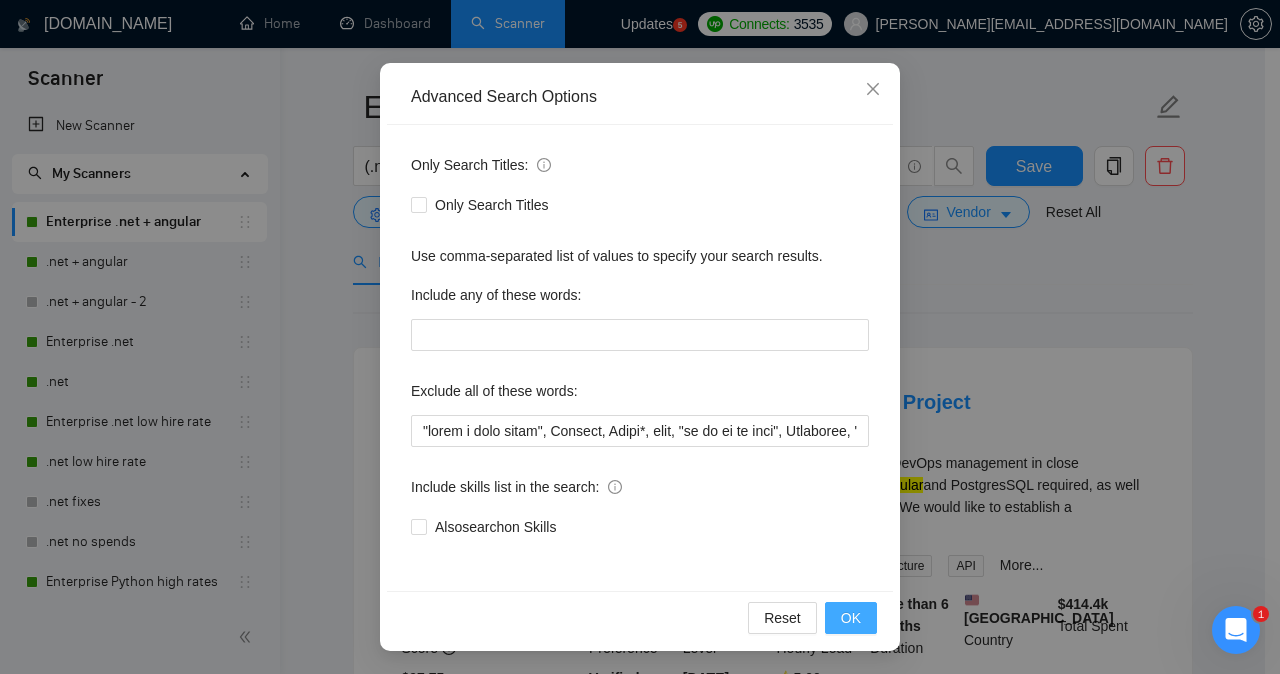 click on "OK" at bounding box center [851, 618] 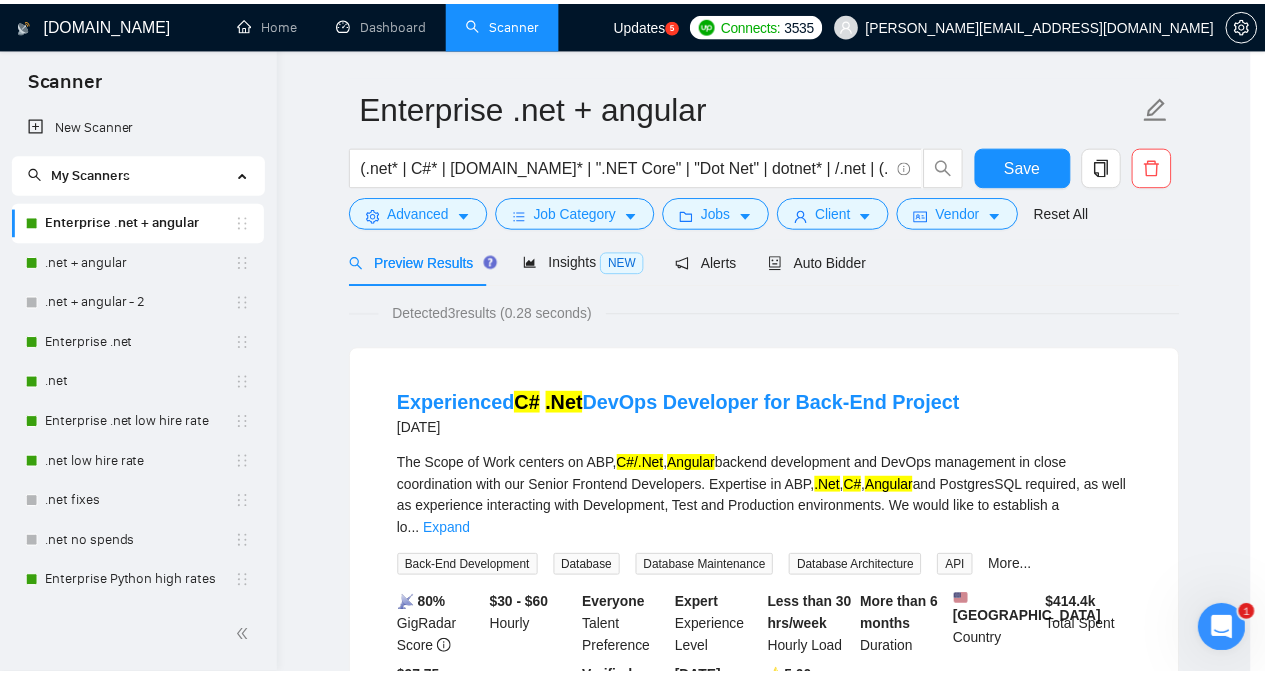 scroll, scrollTop: 57, scrollLeft: 0, axis: vertical 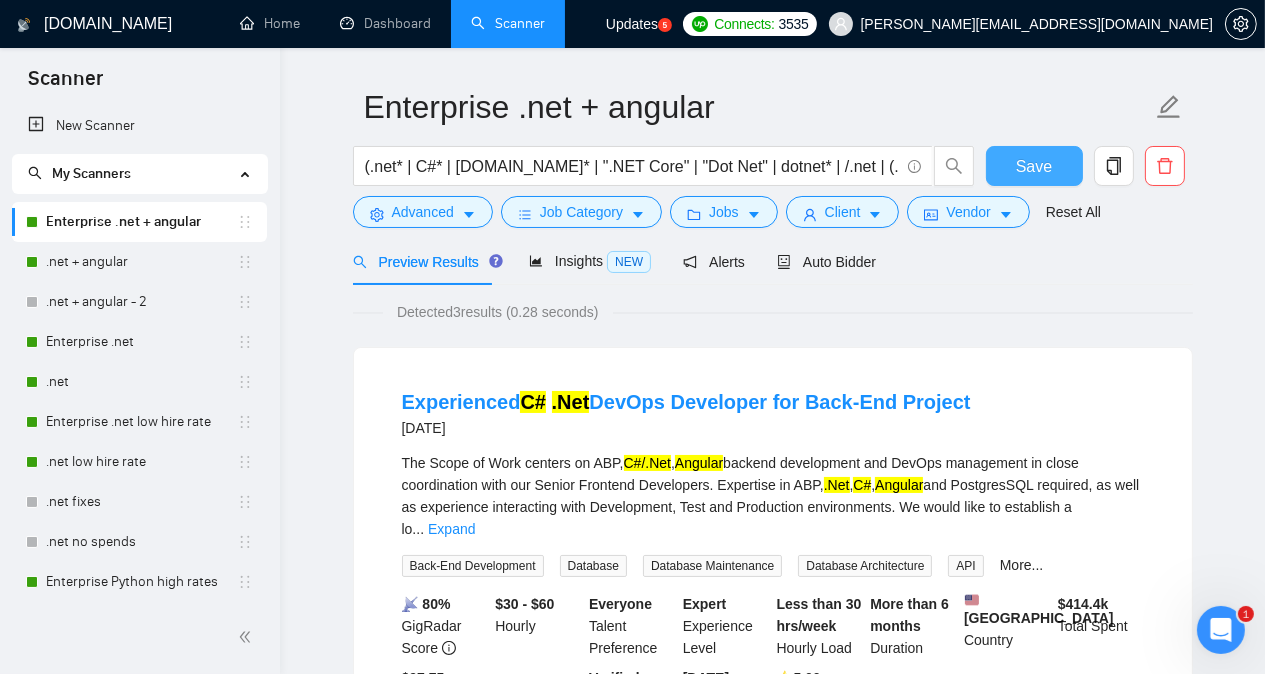 click on "Save" at bounding box center (1034, 166) 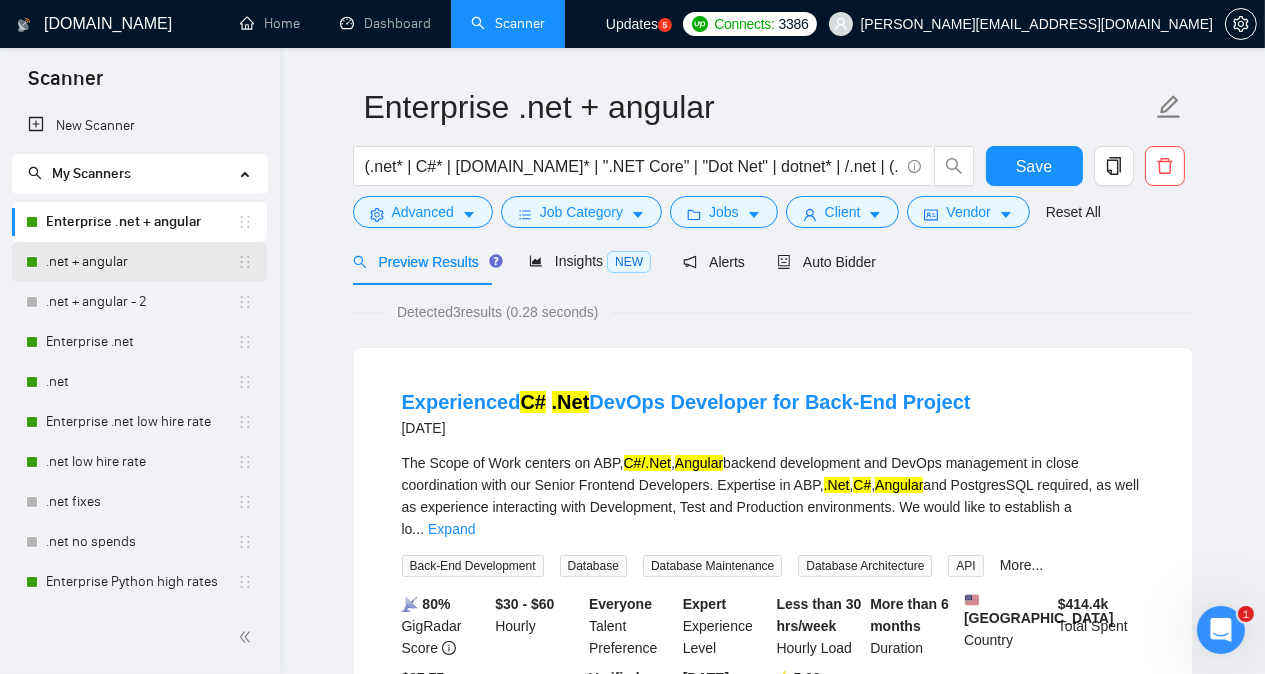 click on ".net + angular" at bounding box center [141, 262] 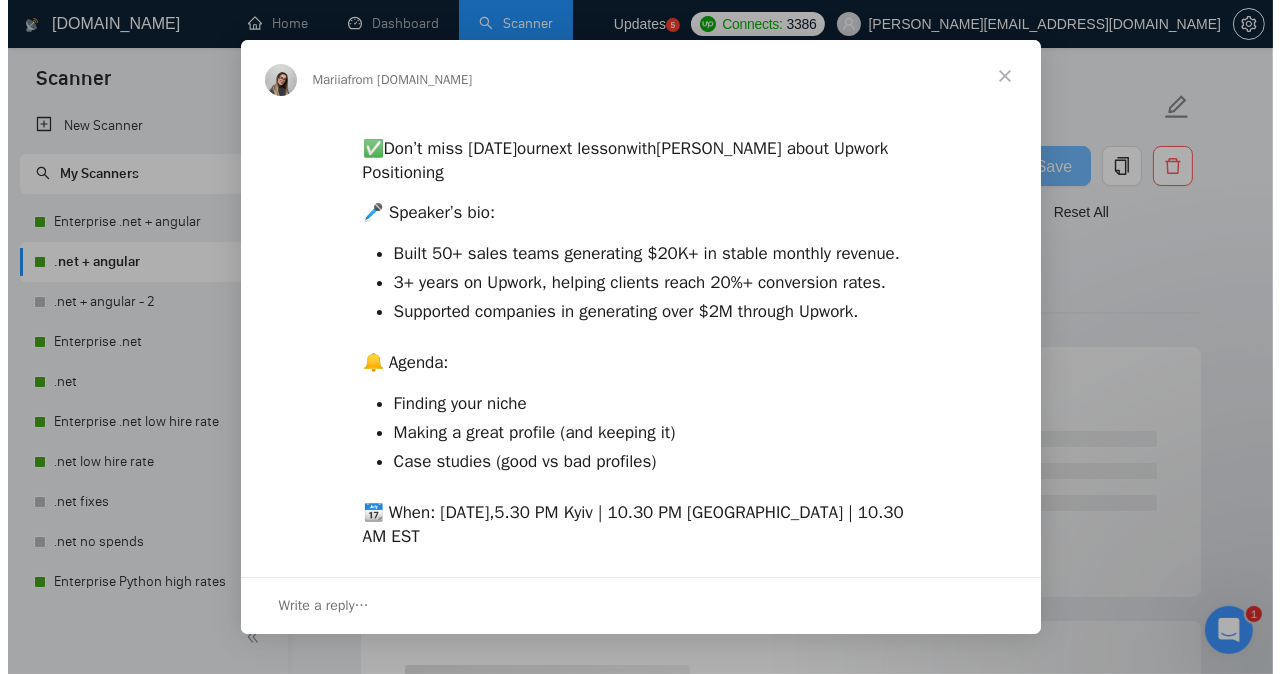 scroll, scrollTop: 0, scrollLeft: 0, axis: both 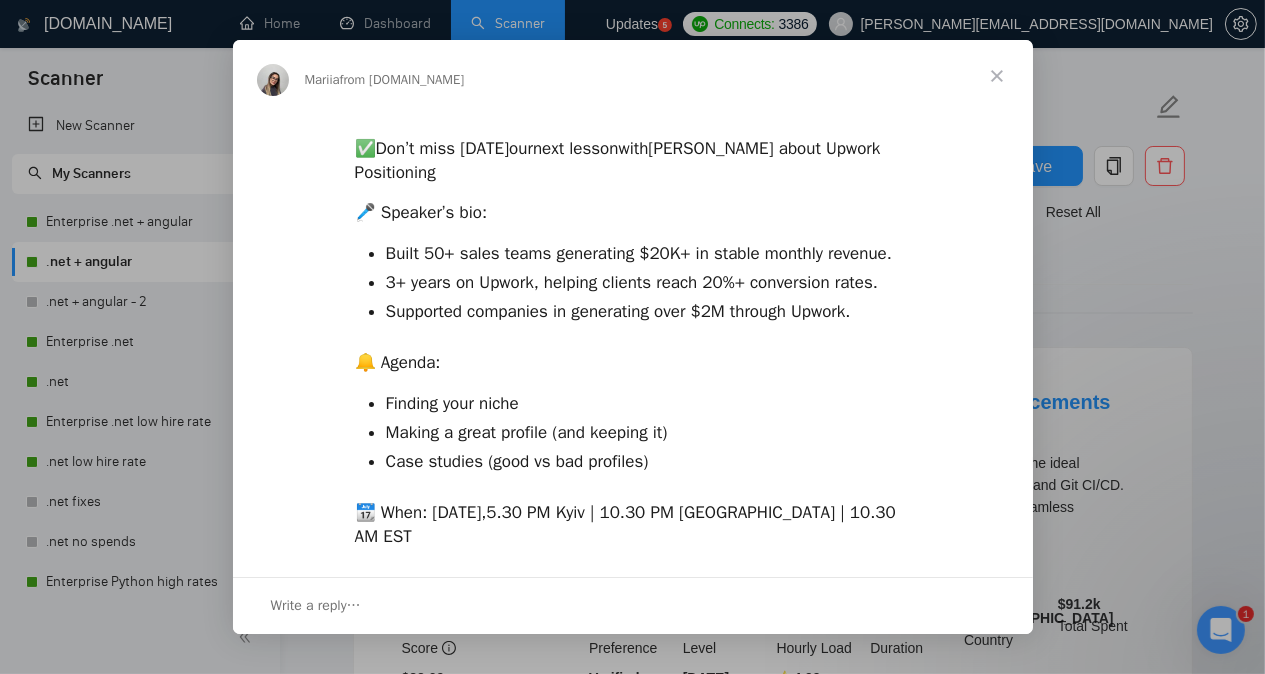 click at bounding box center [632, 337] 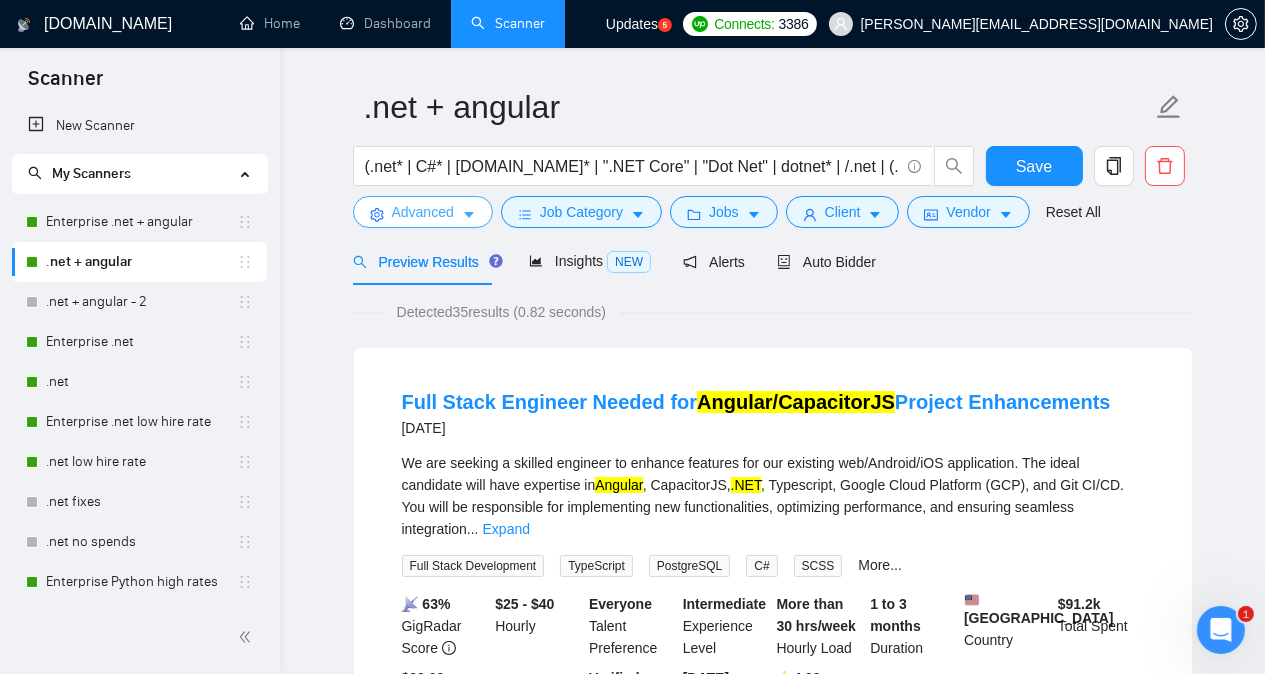 click on "Advanced" at bounding box center [423, 212] 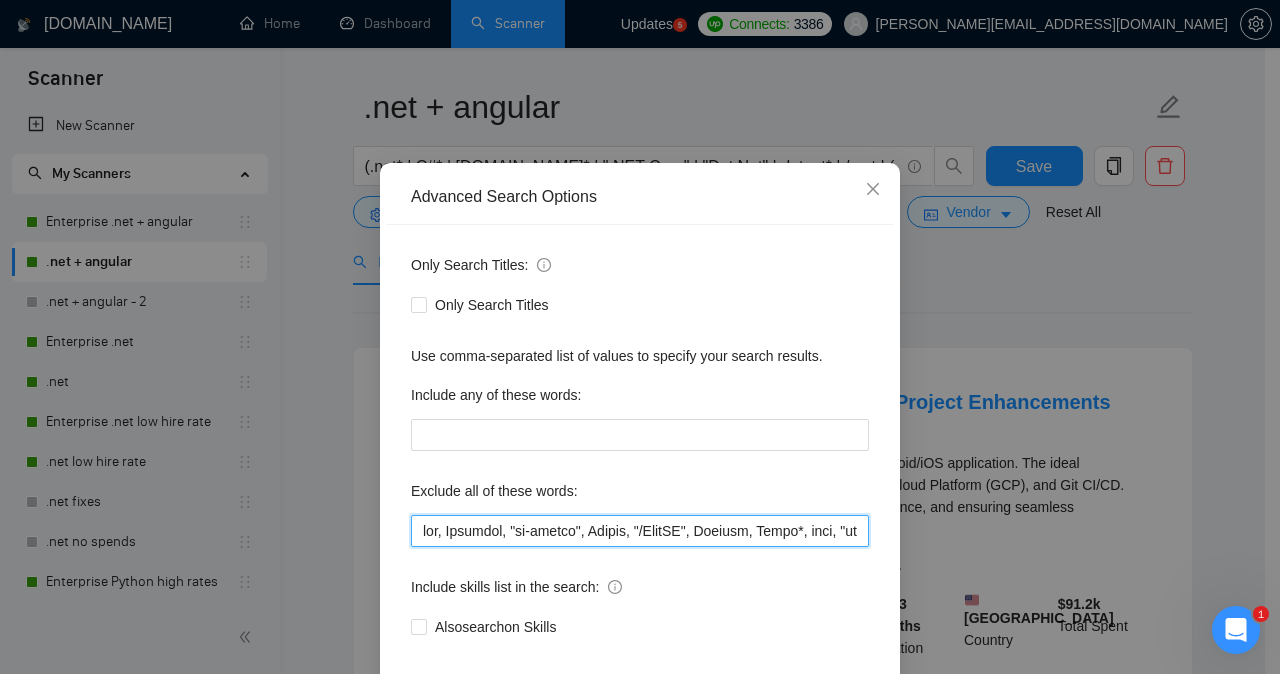 click at bounding box center [640, 531] 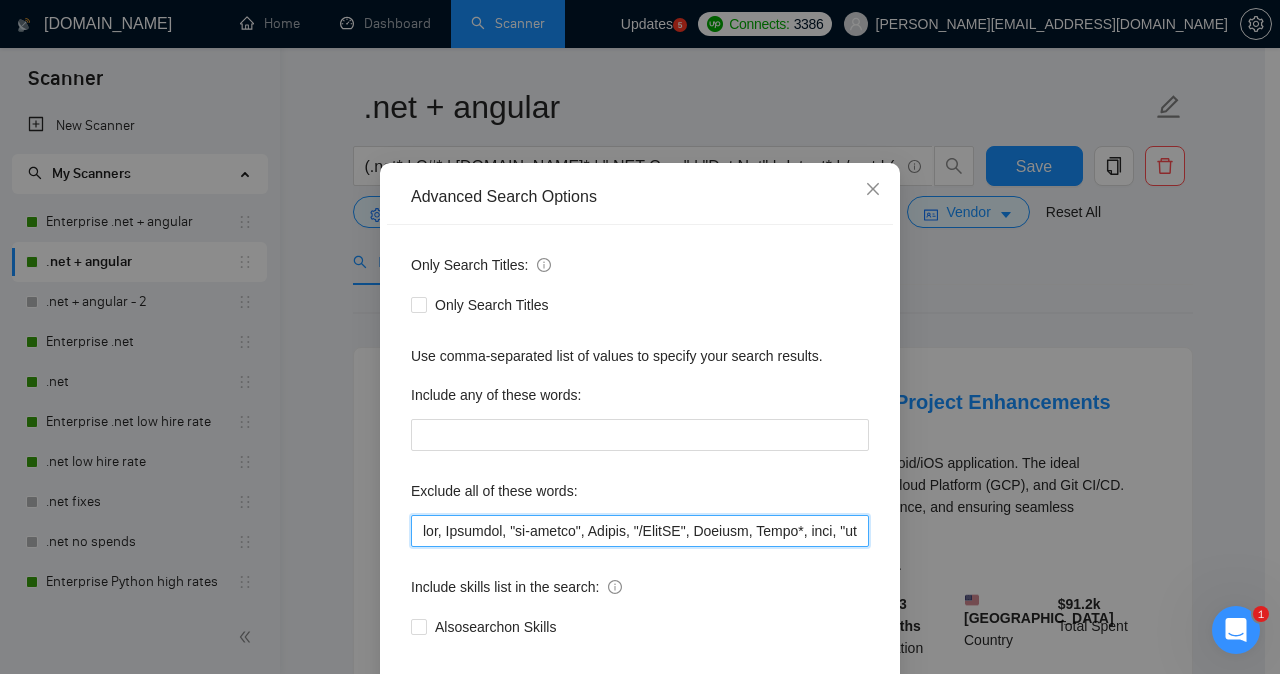 click at bounding box center (640, 531) 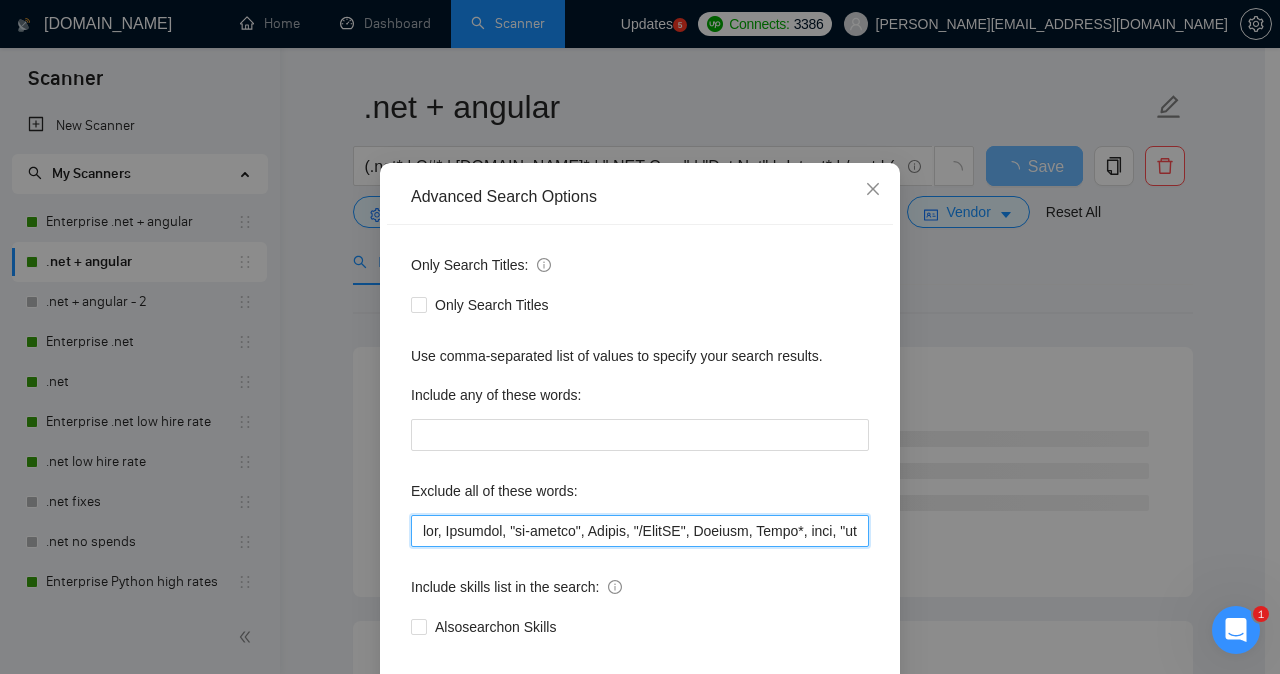 paste on "share a loom video" 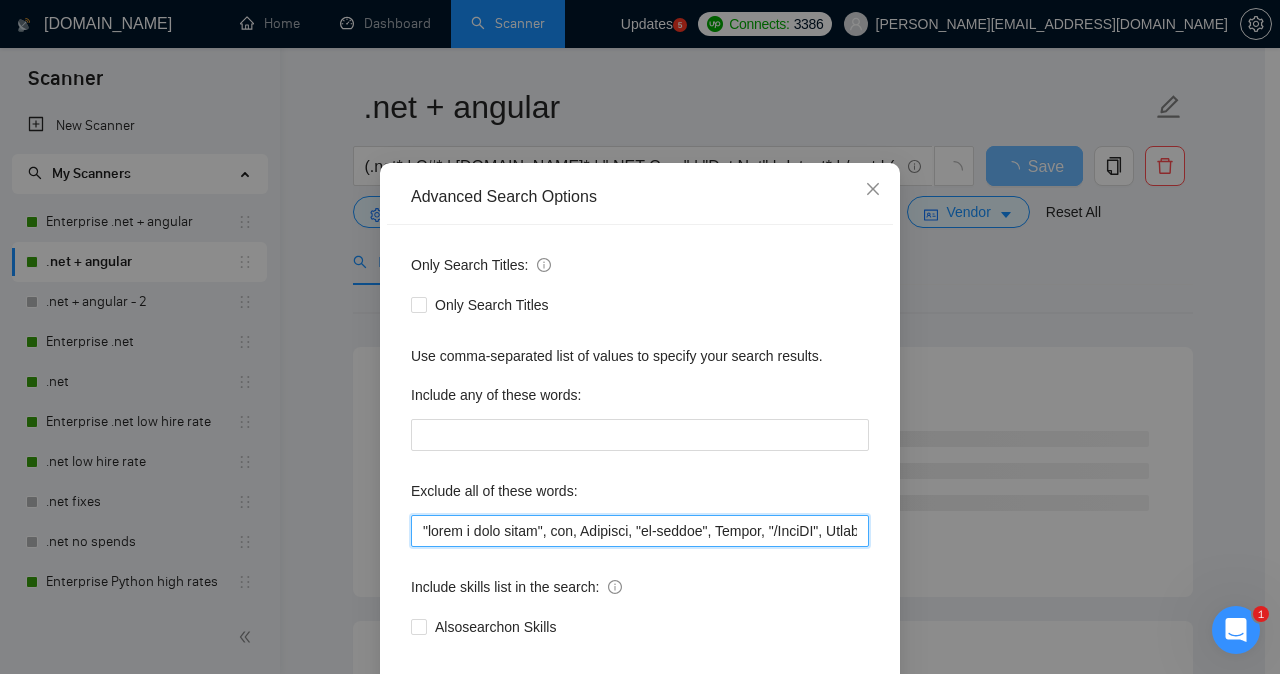 type on ""lorem i dolo sitam", con, Adipisci, "el-seddoe", Tempor, "/InciDI", Utlabor, Etdol*, magn, "al en ad mi veni", Quisnostr, "***EX ULLAMCOL, NISI ALIQUI EXEACOMMODO/CONSEQUATDU***", "***AU IRUREINR", "VOLU VELITE CILLUMFUGIA/NULLAPARIAT***", except, sintocc, cupidata, nonproident, sunt*, culpaq, offici, deser, mollit, animi, estlab, per, und, omnis, iste, "nat erro", "vol accusanti", dolorem, laudantium, totamremap, eaqueipsaqua, abill, "inven ve Quasiar", "be Vitaedi", "expl Nemoeni", "IPS-quiavol aspernatu", autodi*, fugitco, "0–8 magni", "dol e ratio sequi", "(ne nequepor qu doloremadi numqu)", "(ei moditemp", "inciduntma quaer", "ET Minuss", "(NOB)", ElIgenDiopt, CUM, Nihilimped, quopla, "face.po", Assumendar, Temporib, Autemq, "Off-Debit Rerumnec", sae, even, voluptatesre*, Recusa, (Itaque, "(Earumh)", "Tene Sap", delectu, "REI+", "Volup, Maiore, ali P#.", "doloribusa repellatmini", "nos exercita", "Ullamcor & Suscipitl", "ali-comm", "con quid", "maxi-moll", "mole haru", "qu reru", "fa-expe", DiS, Naml..." 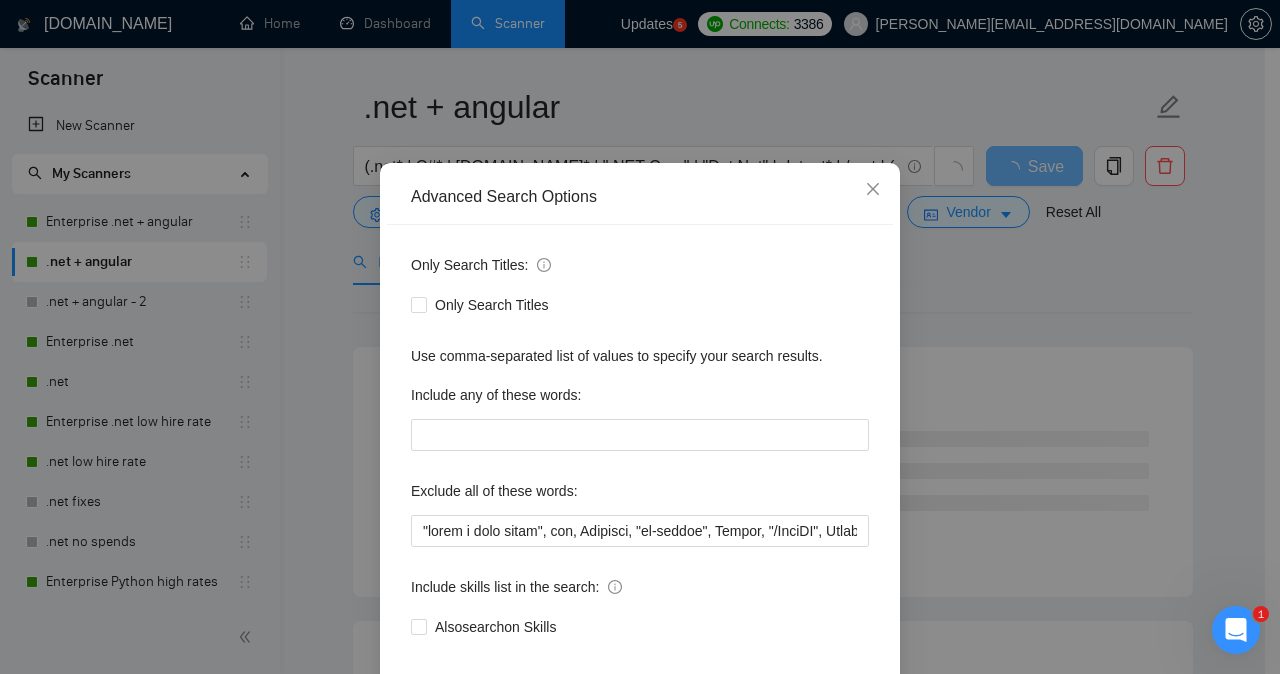 scroll, scrollTop: 157, scrollLeft: 0, axis: vertical 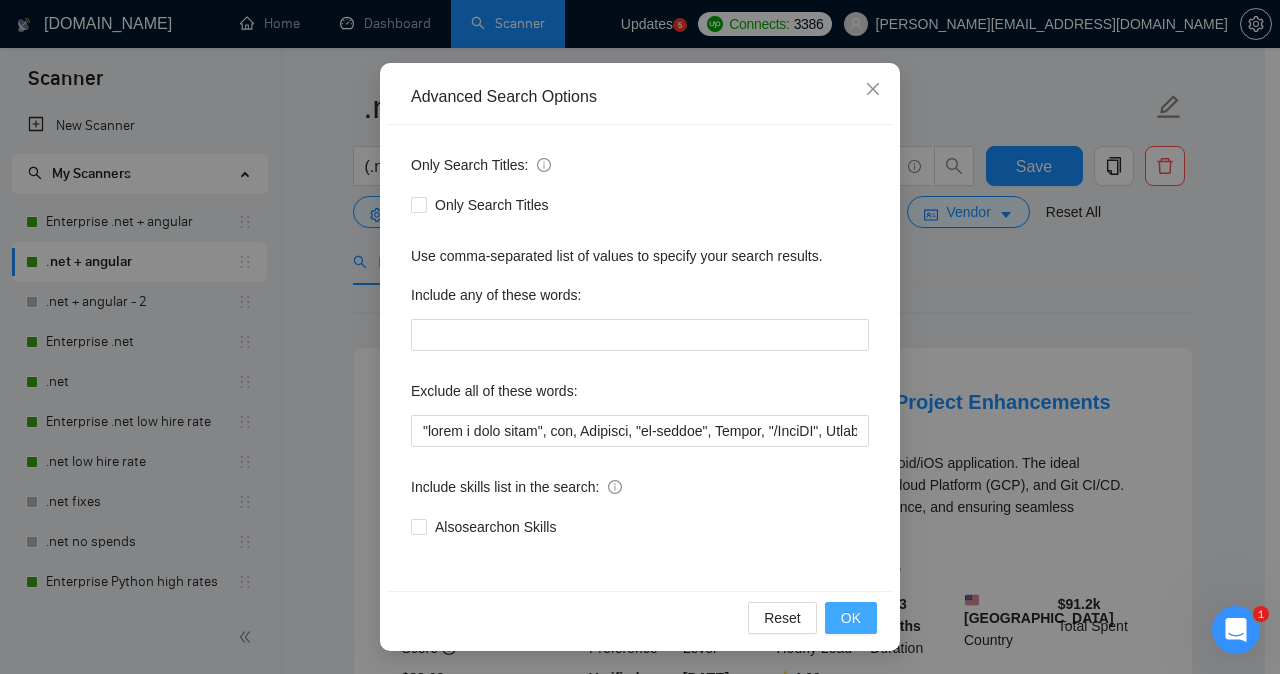 click on "OK" at bounding box center [851, 618] 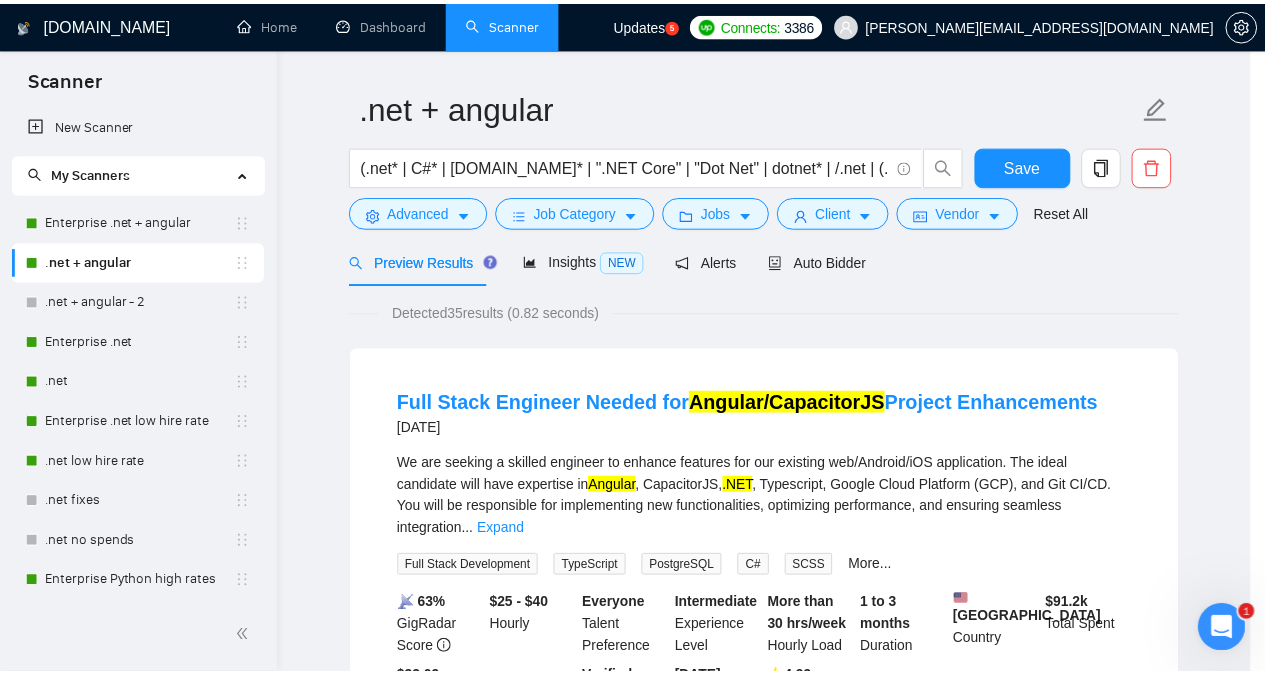 scroll, scrollTop: 57, scrollLeft: 0, axis: vertical 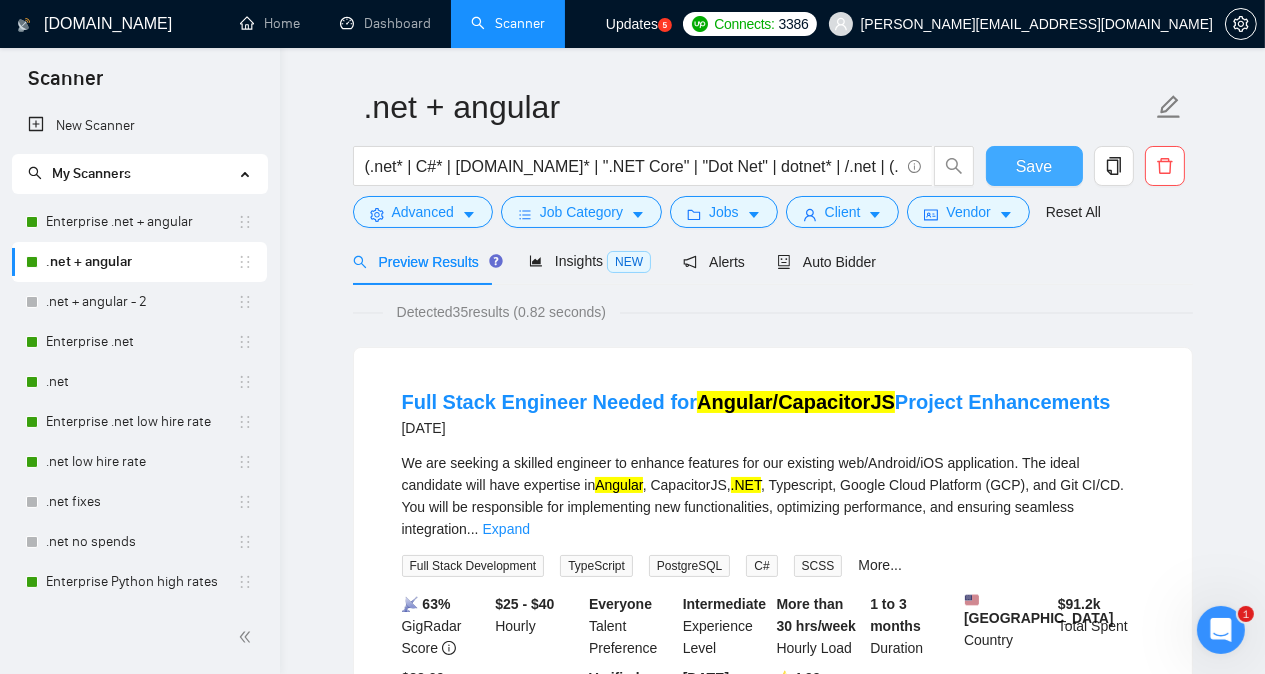 click on "Save" at bounding box center [1034, 166] 